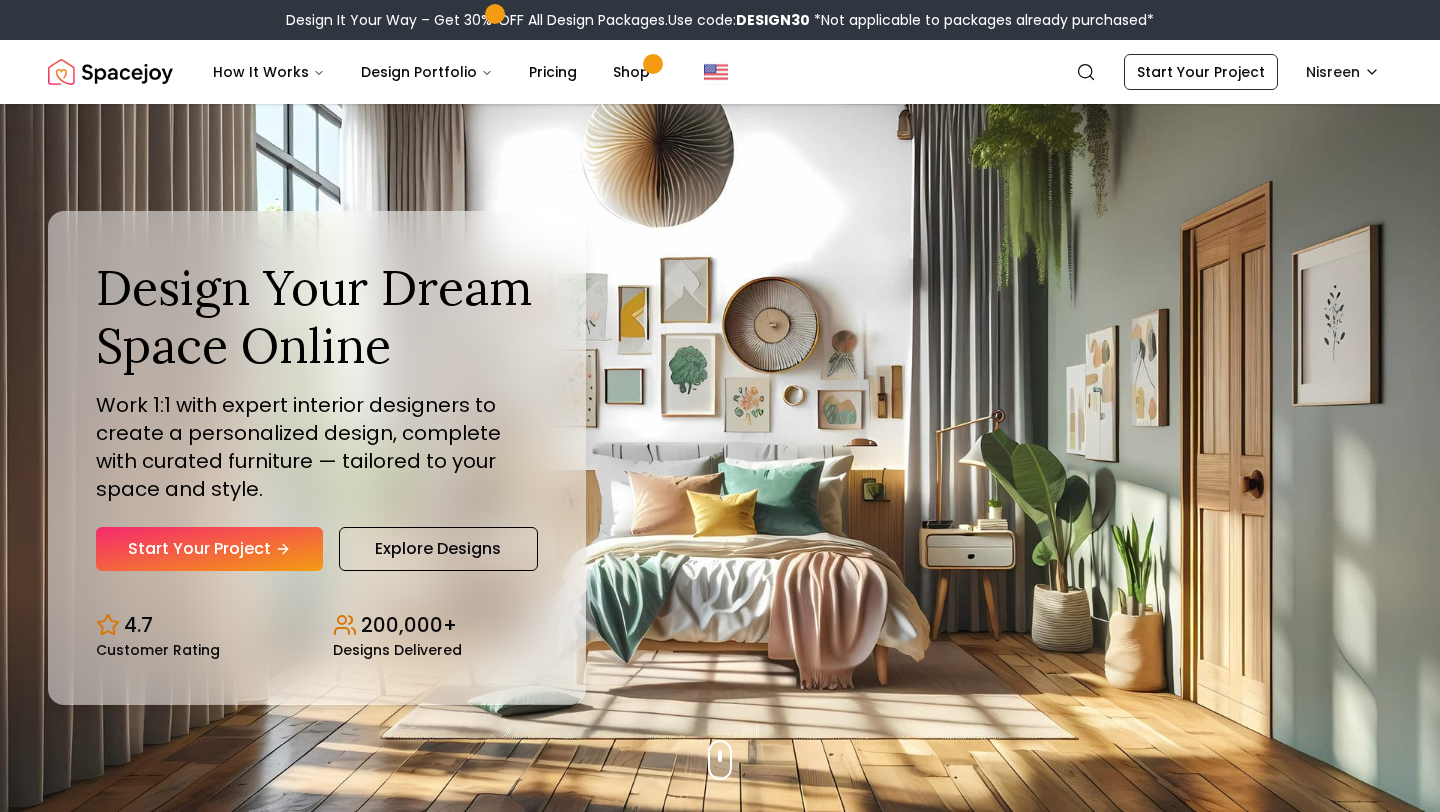 scroll, scrollTop: 0, scrollLeft: 0, axis: both 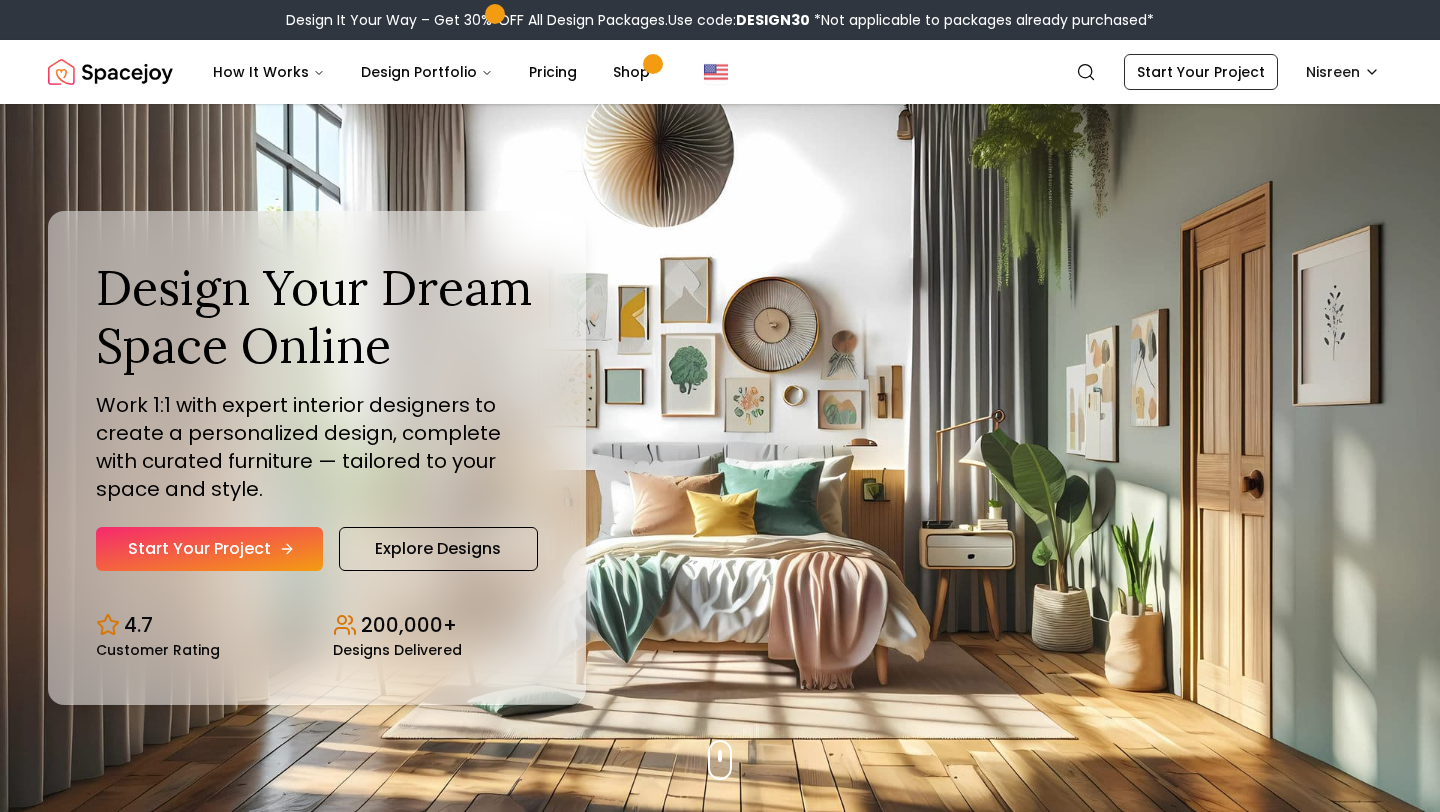 click on "Start Your Project" at bounding box center [209, 549] 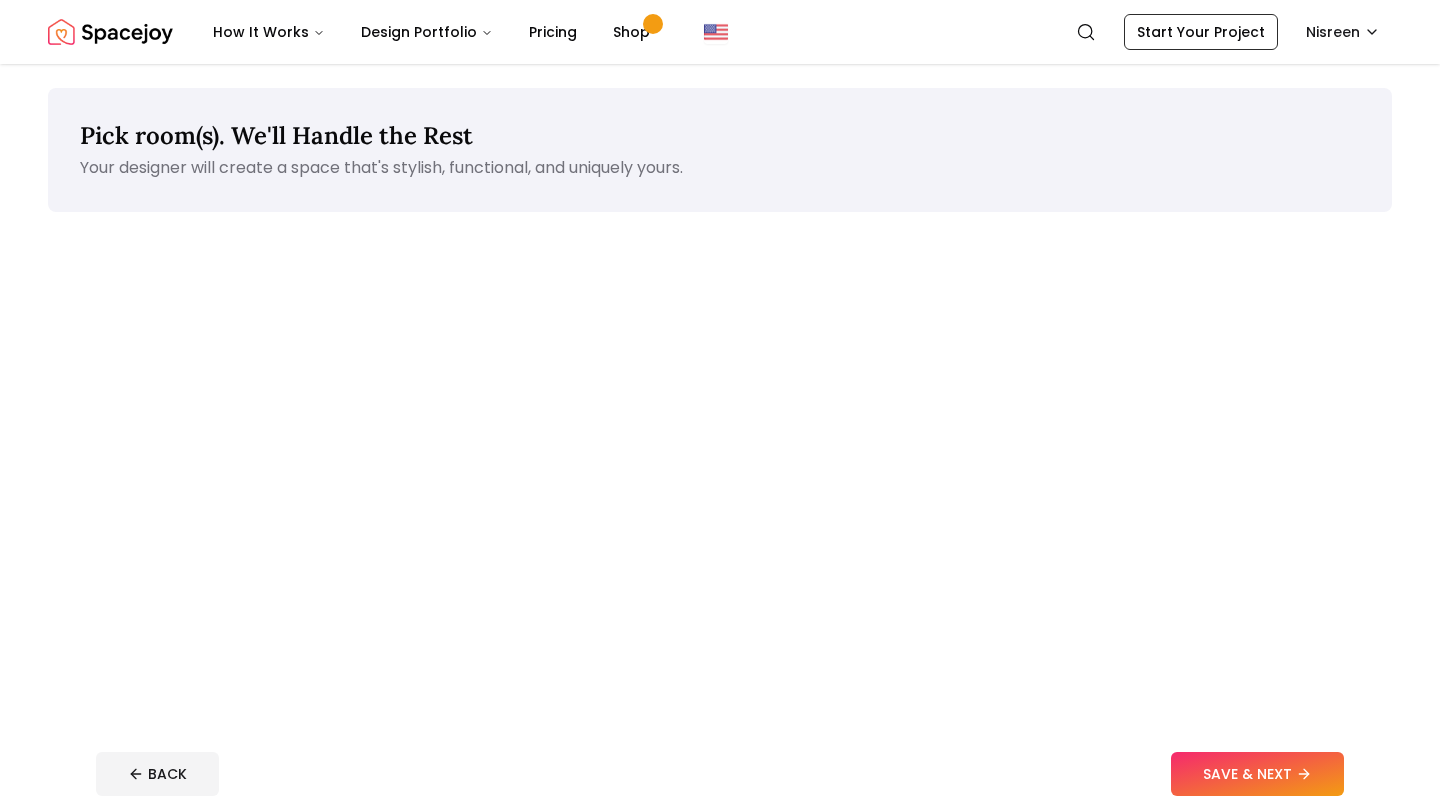 scroll, scrollTop: 0, scrollLeft: 0, axis: both 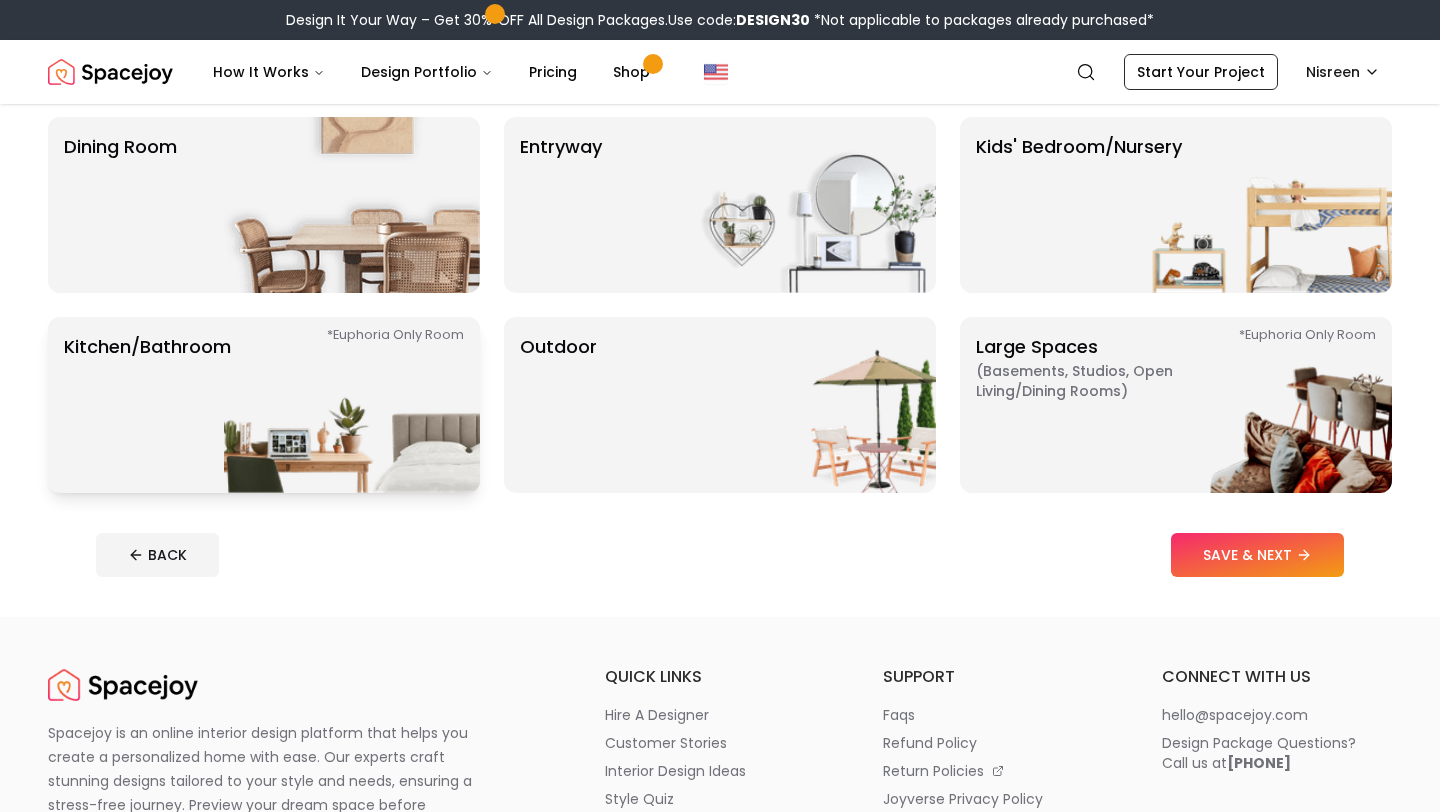 click at bounding box center [352, 405] 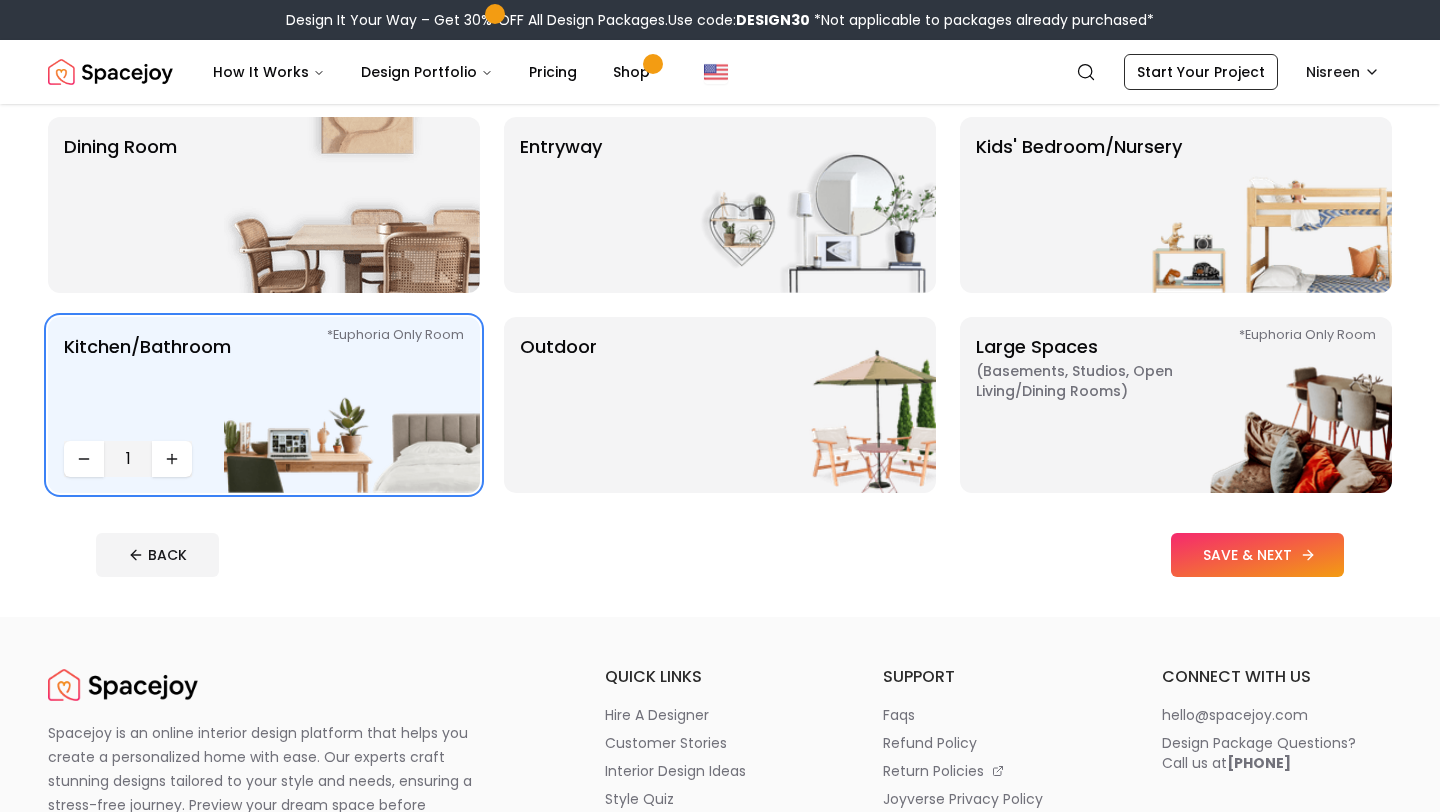 click on "SAVE & NEXT" at bounding box center (1257, 555) 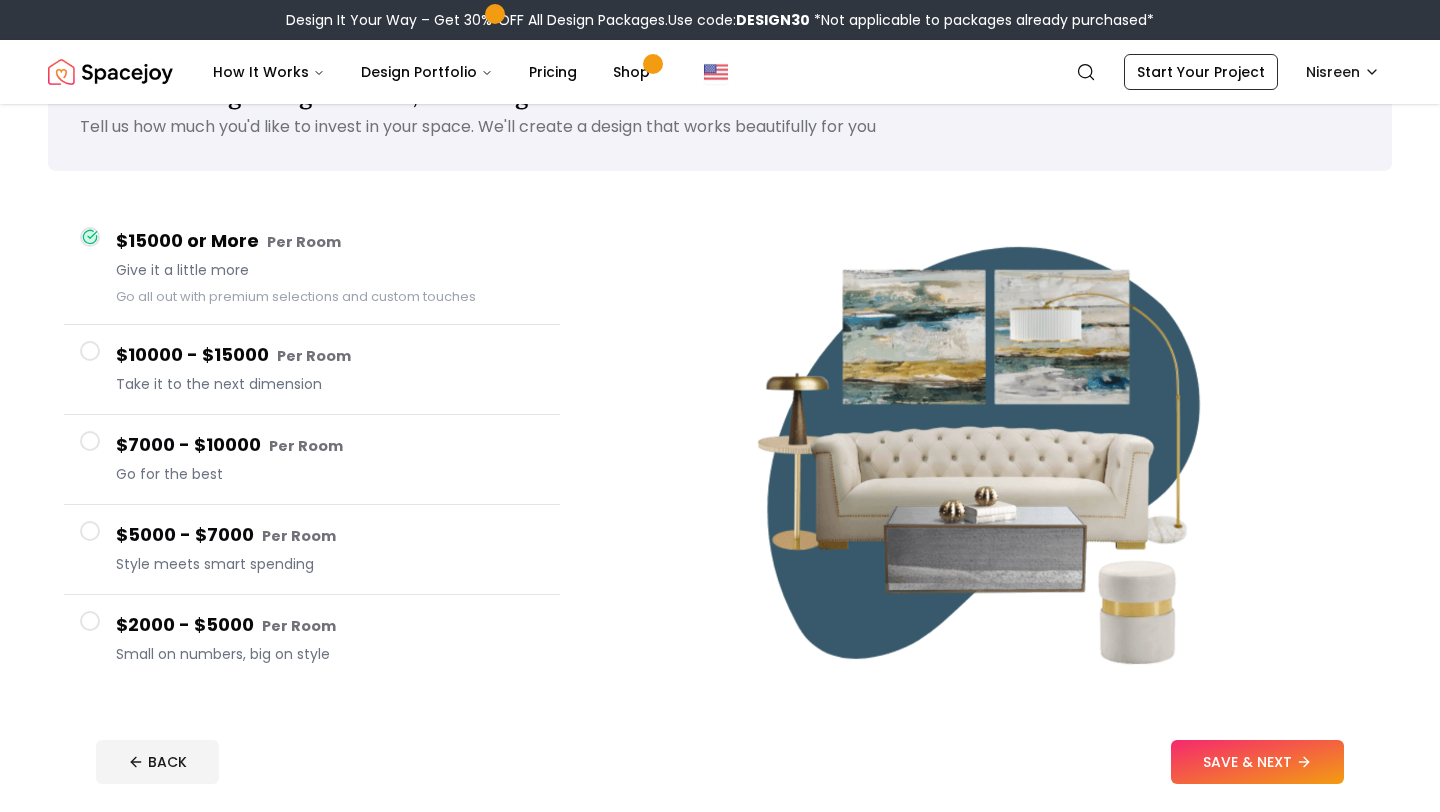 scroll, scrollTop: 0, scrollLeft: 0, axis: both 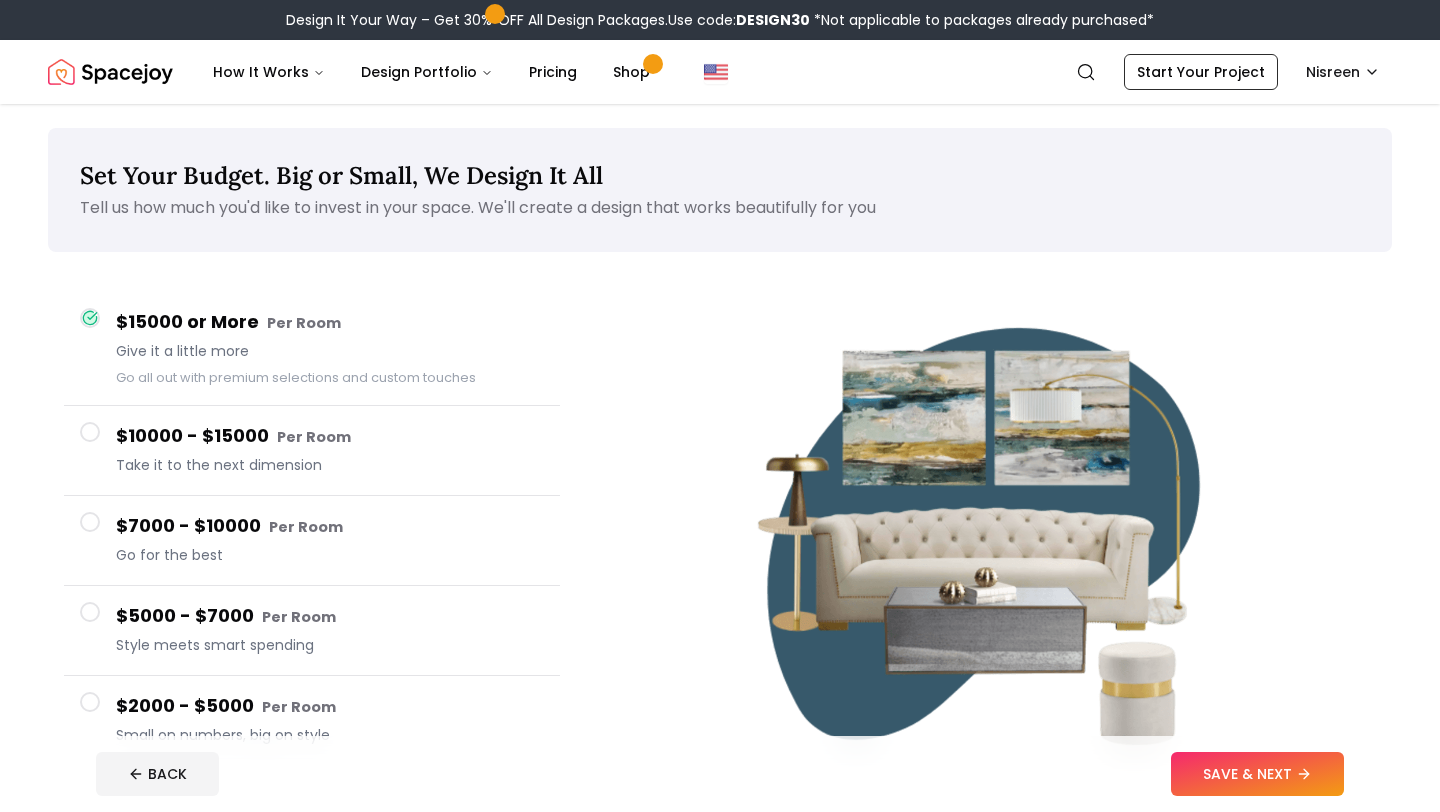click at bounding box center (110, 72) 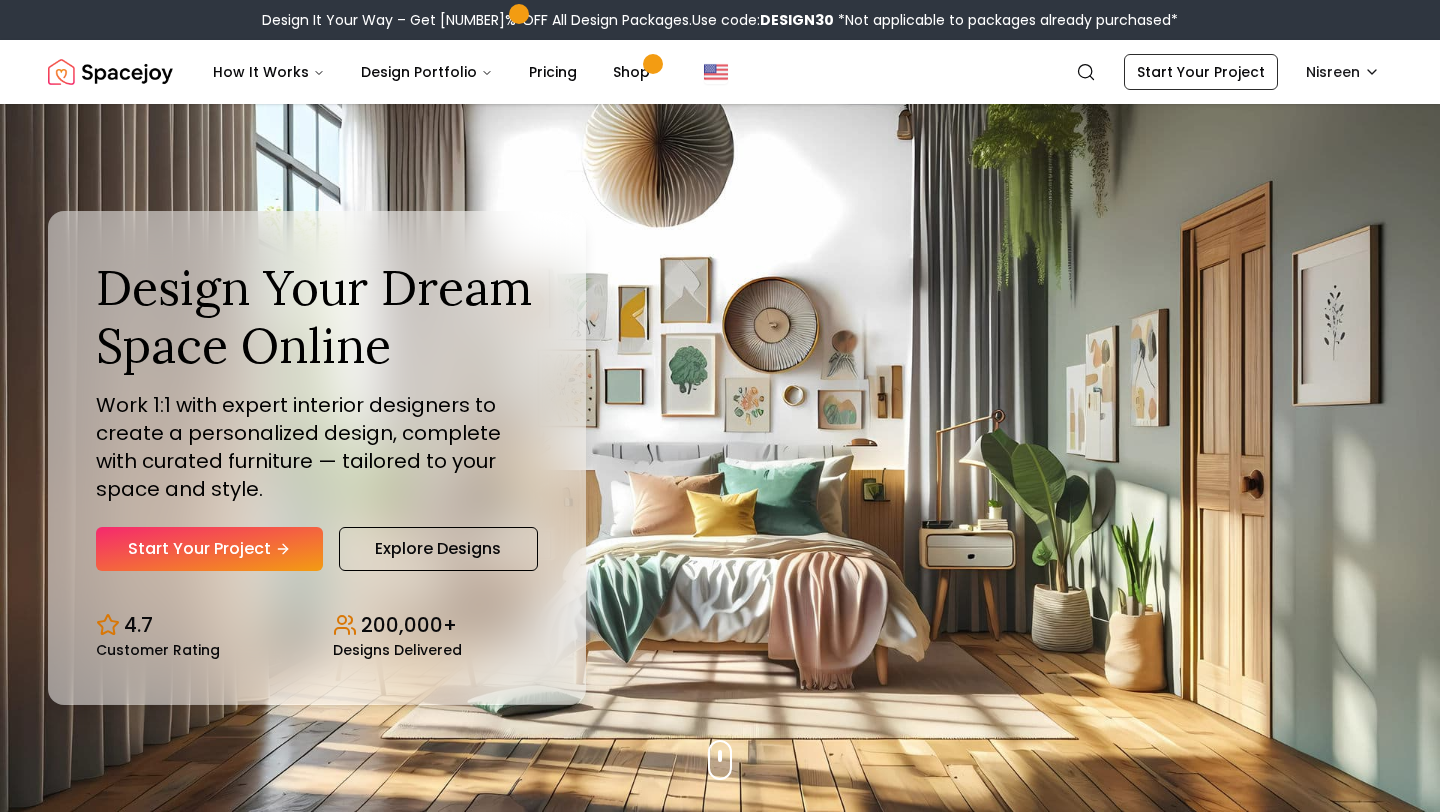 scroll, scrollTop: 0, scrollLeft: 0, axis: both 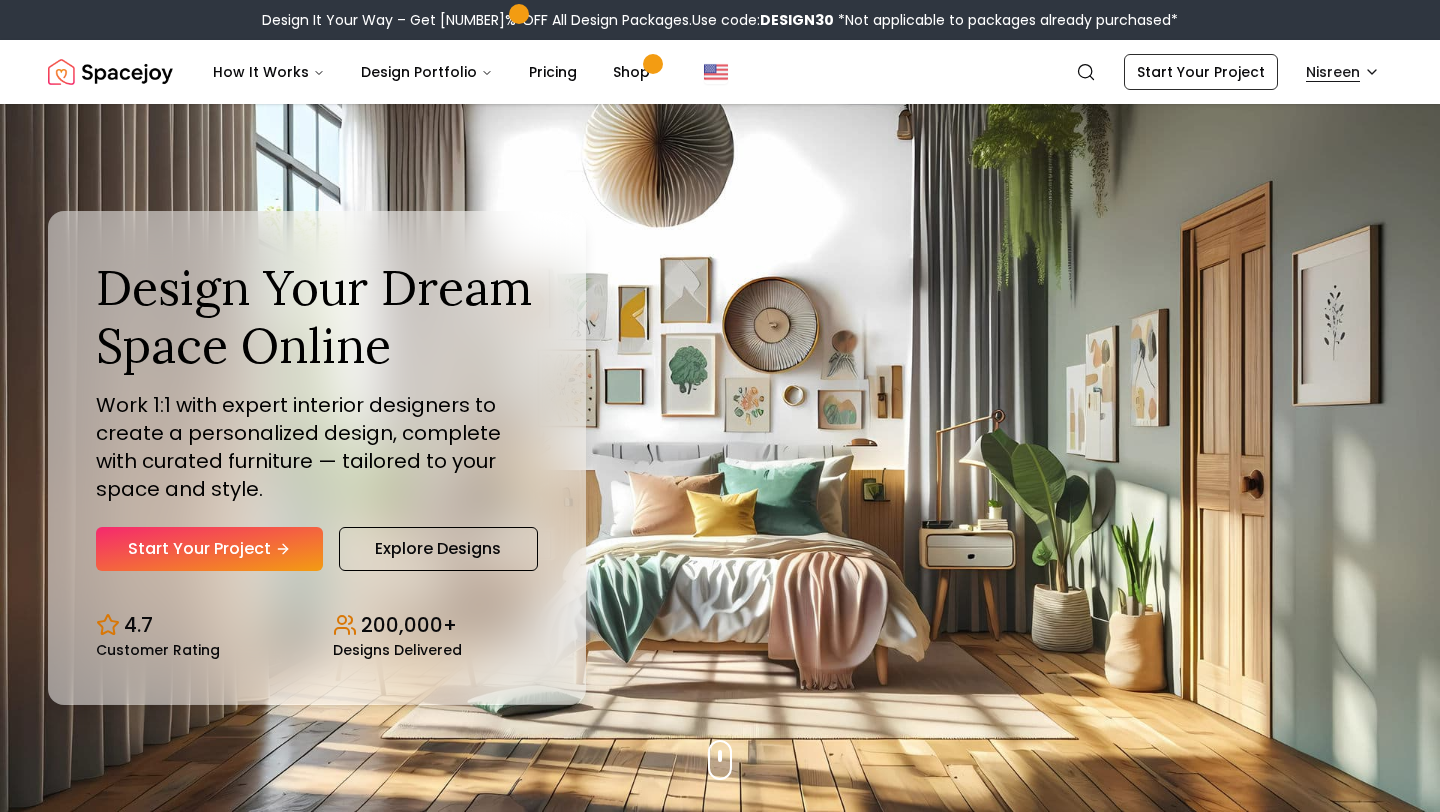 click on "Design It Your Way – Get 30% OFF All Design Packages.  Use code:  DESIGN30   *Not applicable to packages already purchased* Spacejoy Search NI How It Works   Design Portfolio   Pricing Shop Search Start Your Project   Nisreen Design Your Dream Space Online Work 1:1 with expert interior designers to create a personalized design, complete with curated furniture — tailored to your space and style. Start Your Project   Explore Designs 4.7 Customer Rating 200,000+ Designs Delivered Design Your Dream Space Online Work 1:1 with expert interior designers to create a personalized design, complete with curated furniture — tailored to your space and style. Start Your Project   Explore Designs 4.7 Customer Rating 200,000+ Designs Delivered Design It Your Way Get 30% OFF on all Design Packages Get Started   Mid-Summer Style Event Up to 60% OFF on Furniture & Decor Shop Now   Get Matched with Expert Interior Designers Online! Maria Castillero Designer Angela Amore Designer Tina Martidelcampo Designer Christina Manzo" at bounding box center (720, 5976) 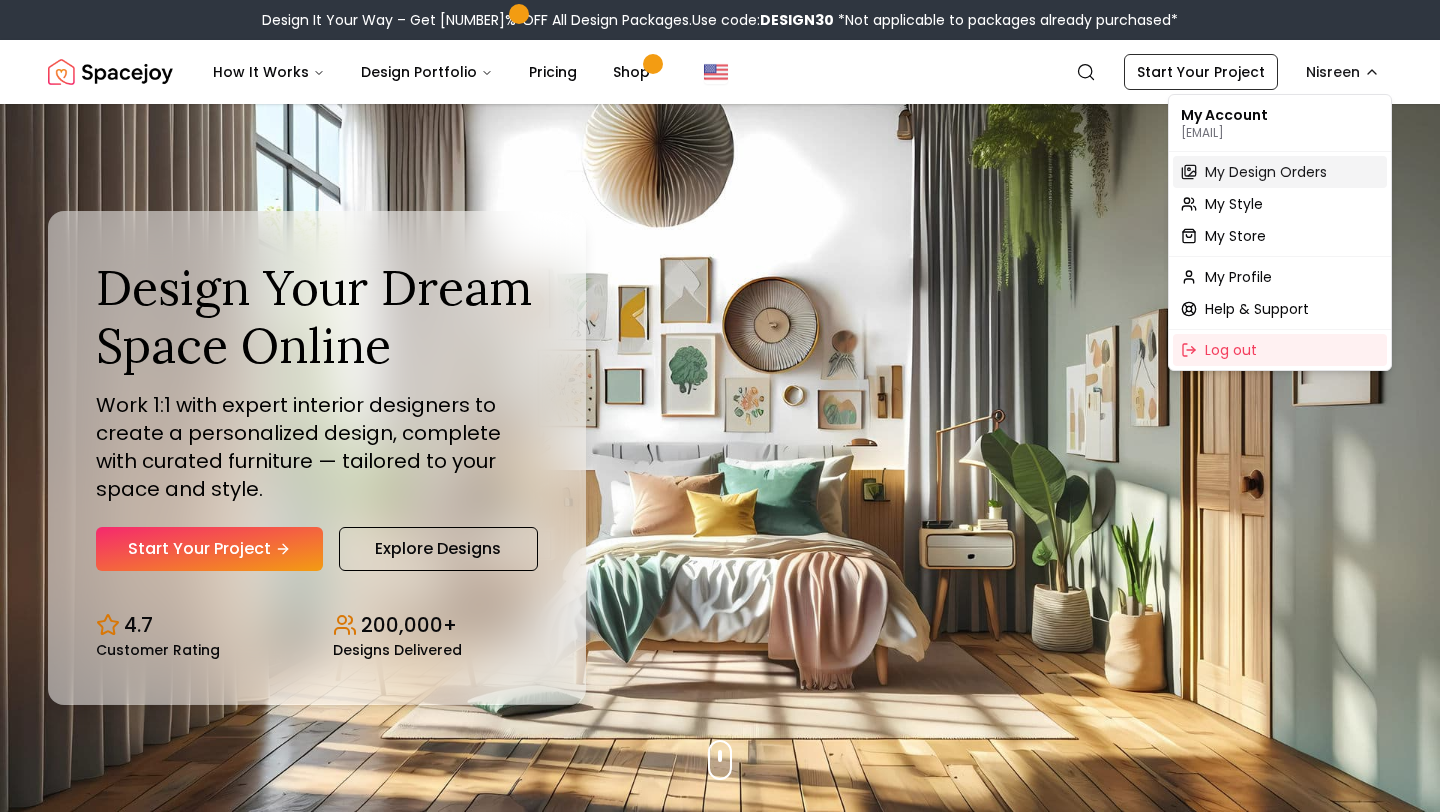 click on "My Design Orders" at bounding box center [1266, 172] 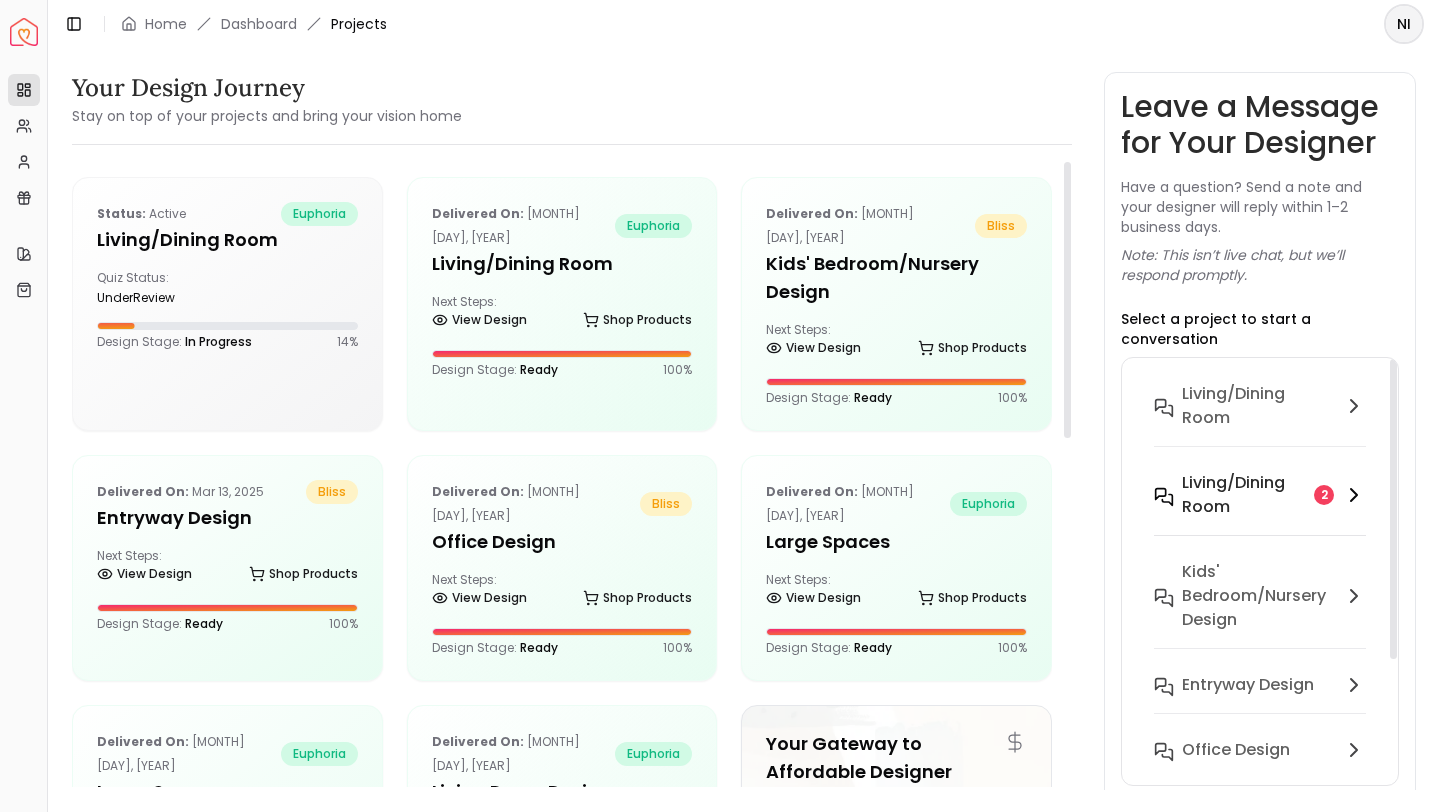 click on "2" at bounding box center (1324, 495) 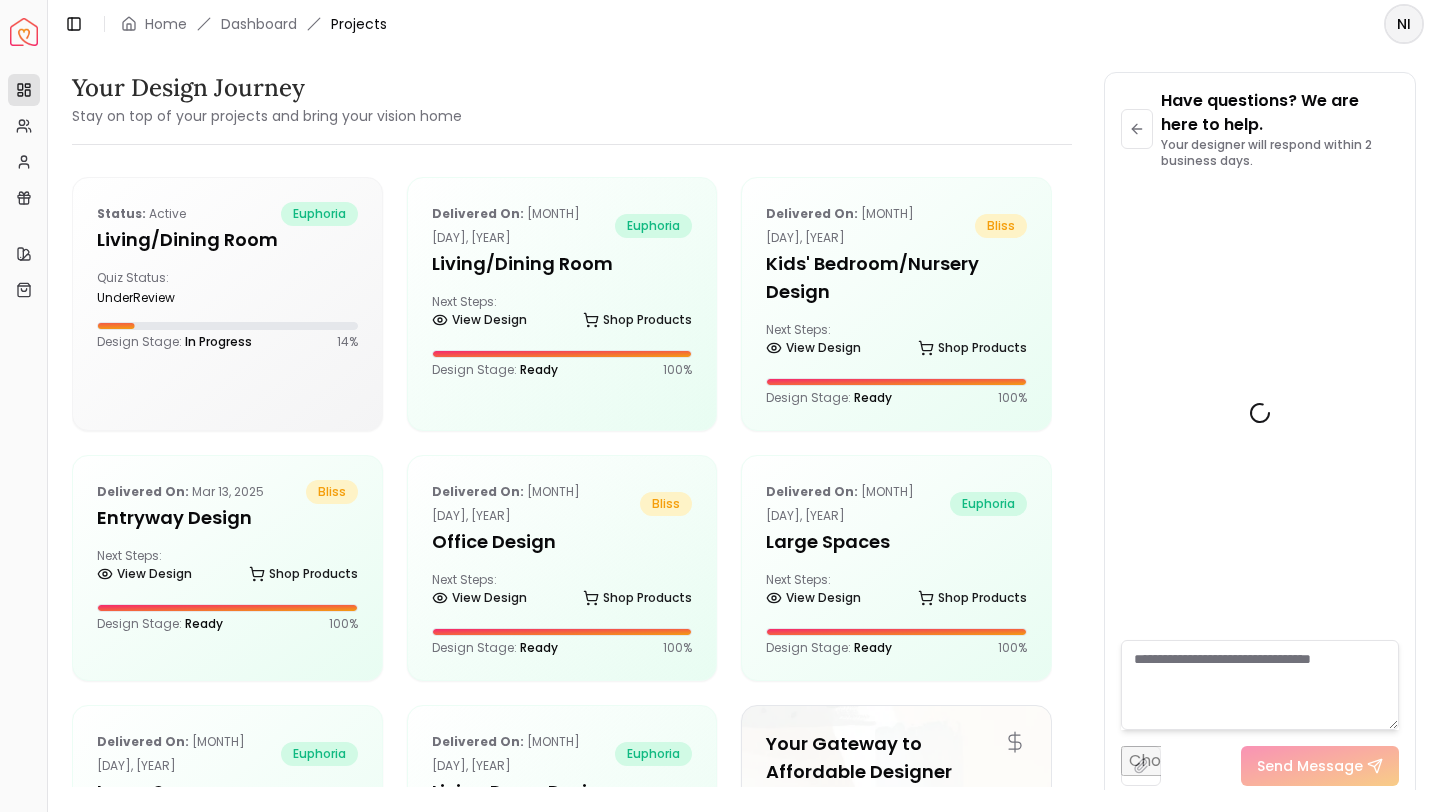 scroll, scrollTop: 4179, scrollLeft: 0, axis: vertical 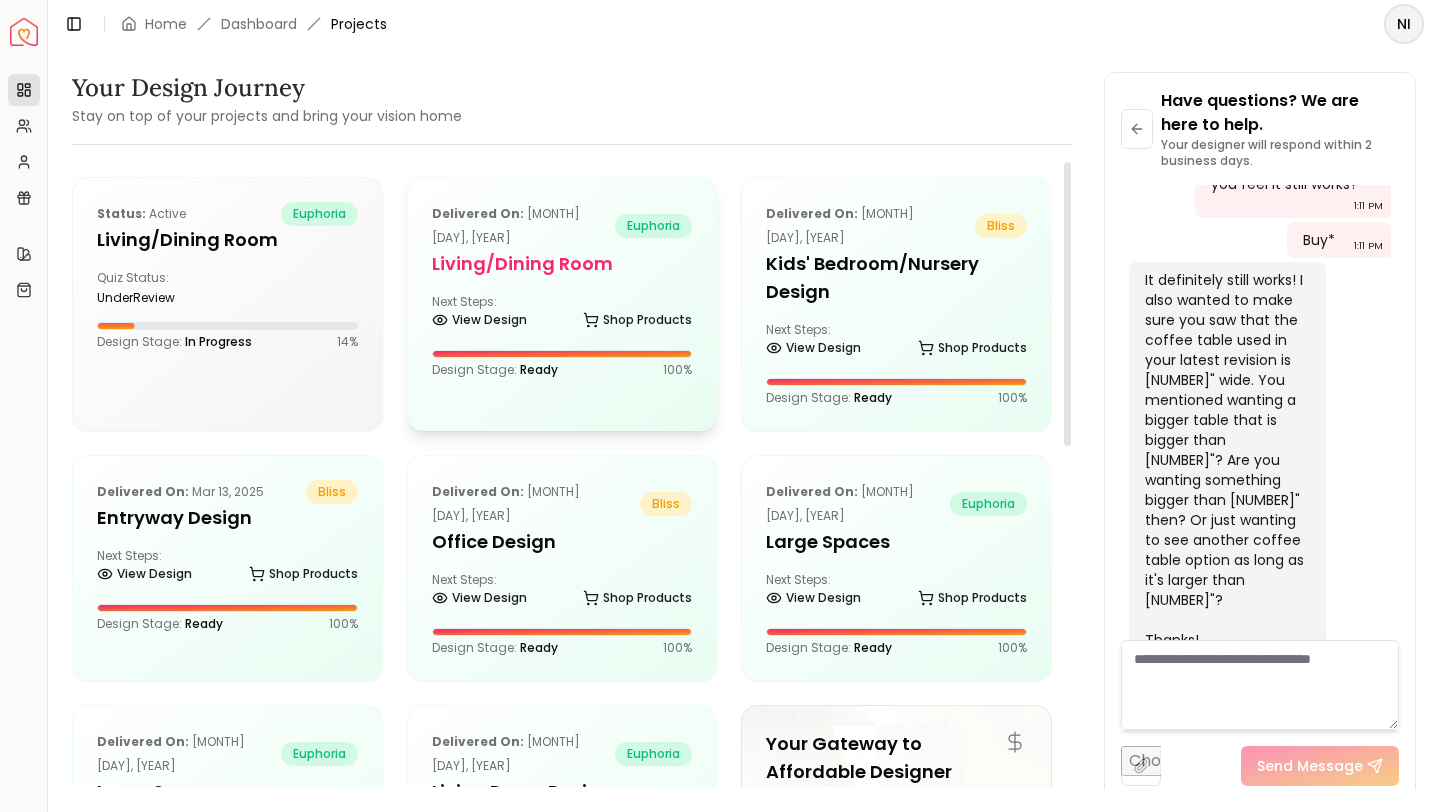 click on "Next Steps: View Design Shop Products" at bounding box center [562, 314] 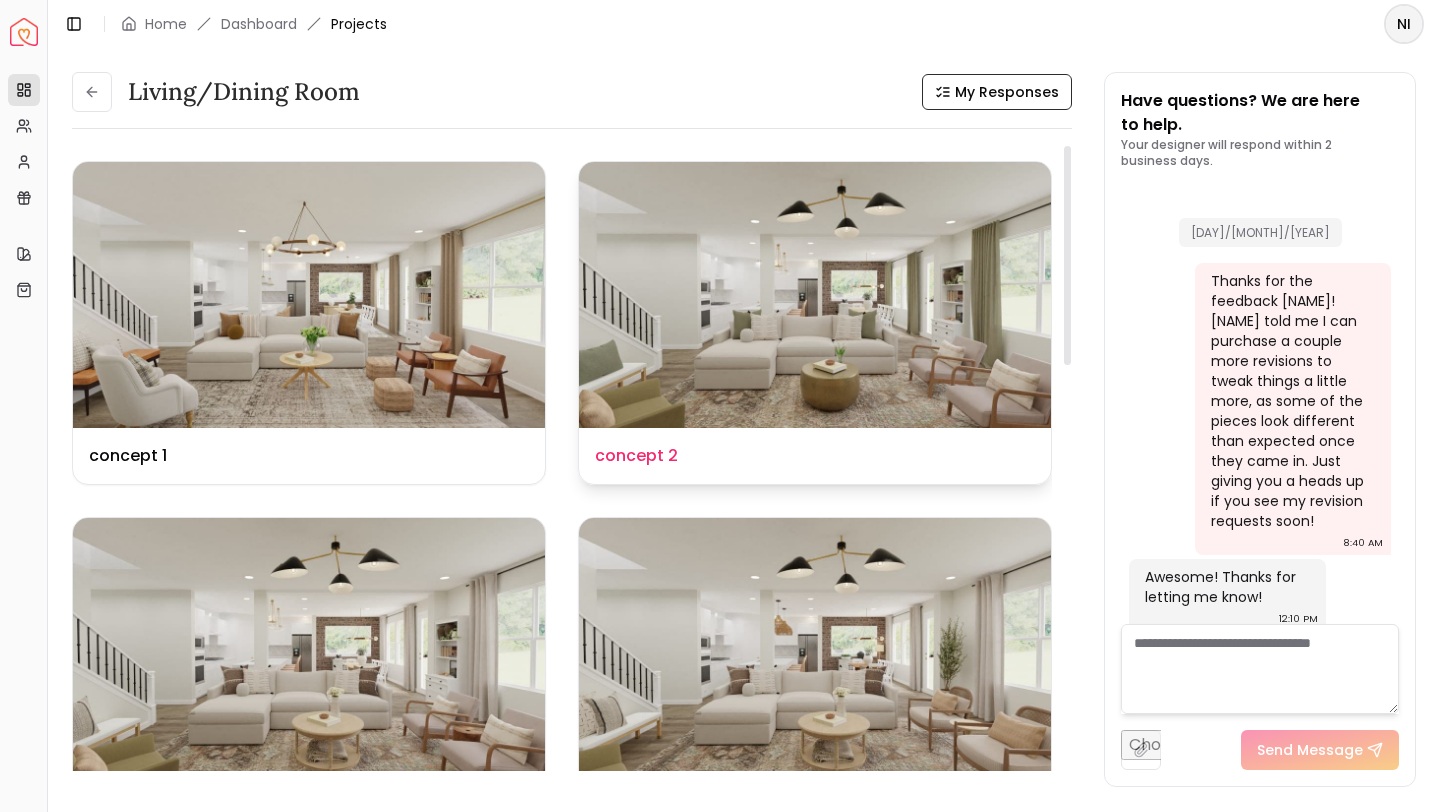 scroll, scrollTop: 4195, scrollLeft: 0, axis: vertical 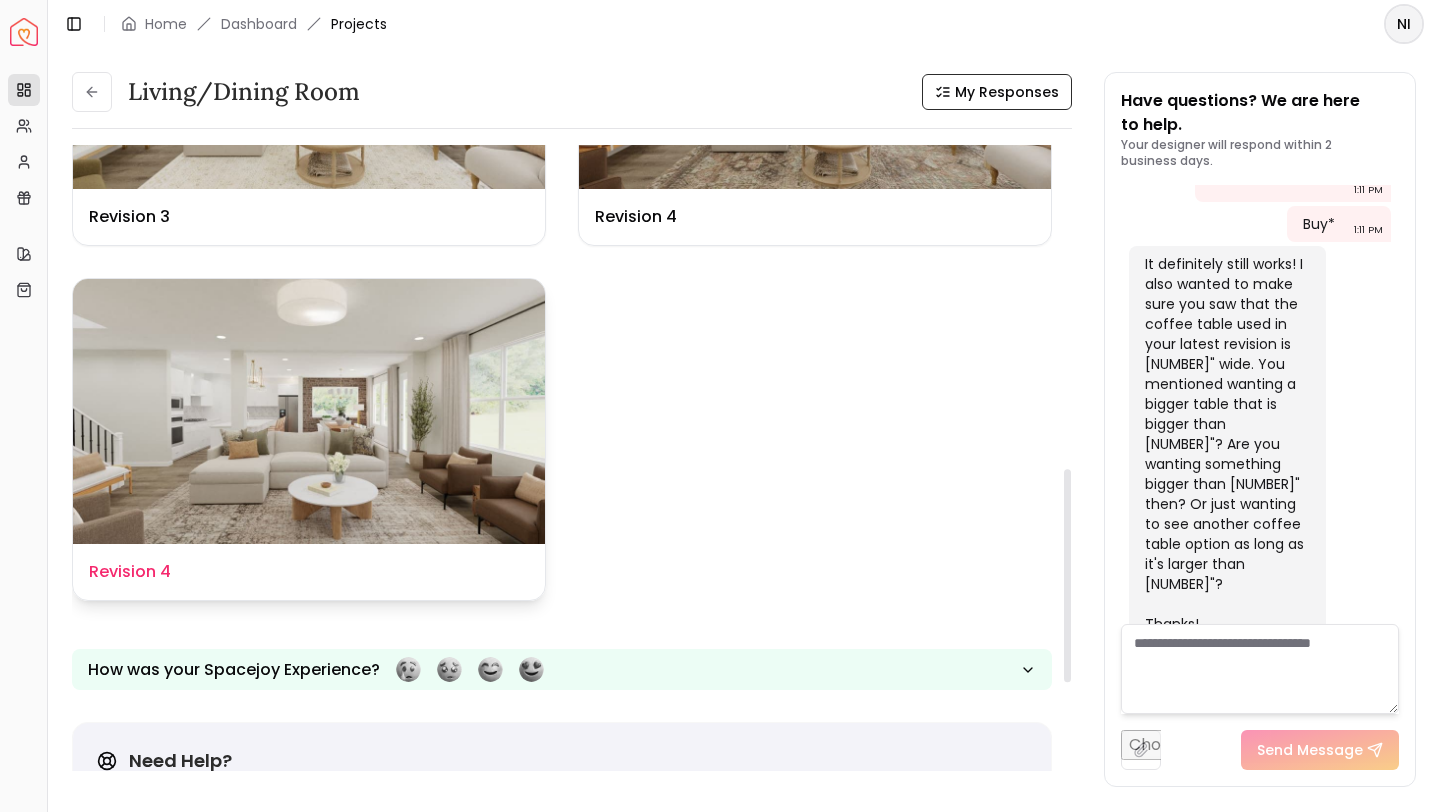 click on "Design Name Revision 4" at bounding box center (309, 572) 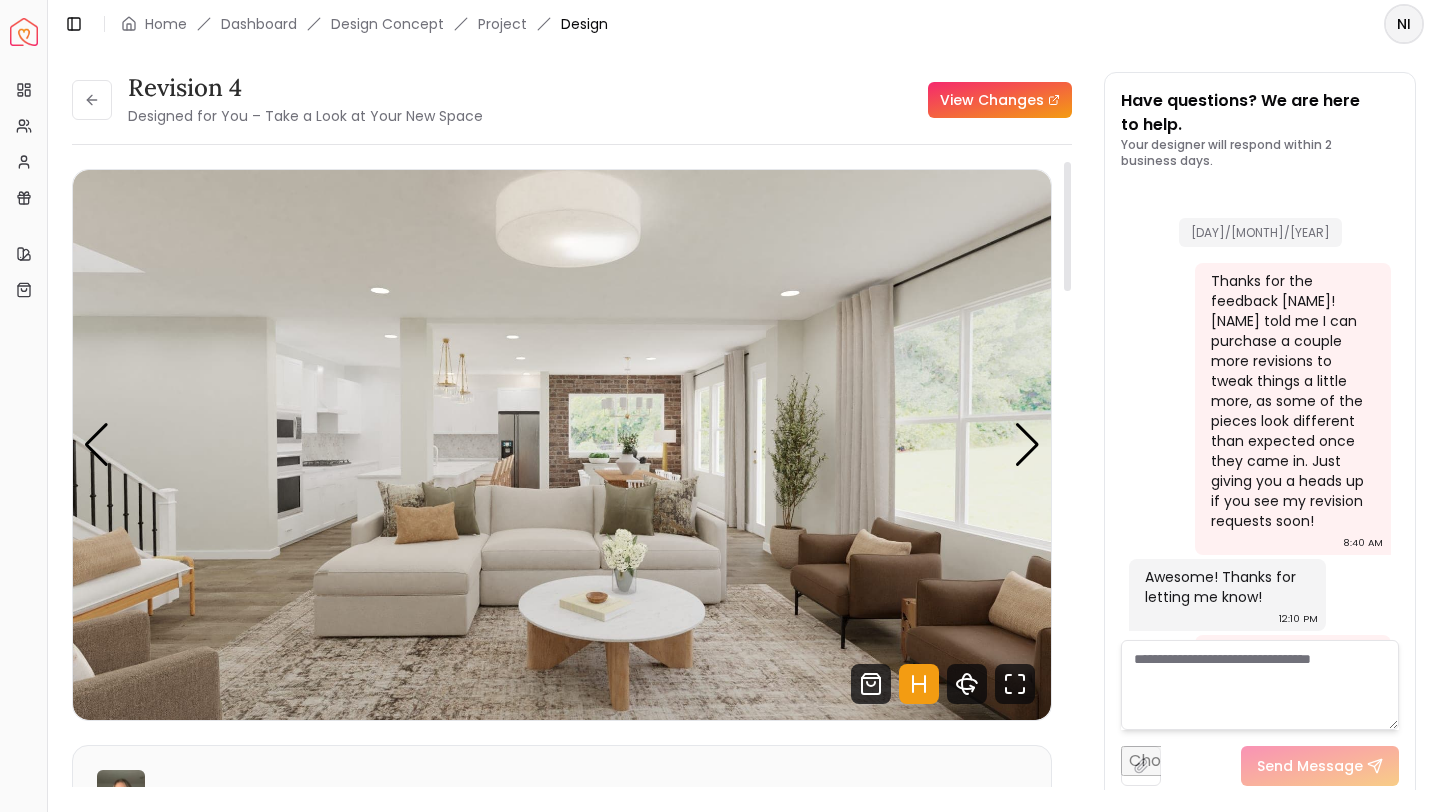 scroll, scrollTop: 4179, scrollLeft: 0, axis: vertical 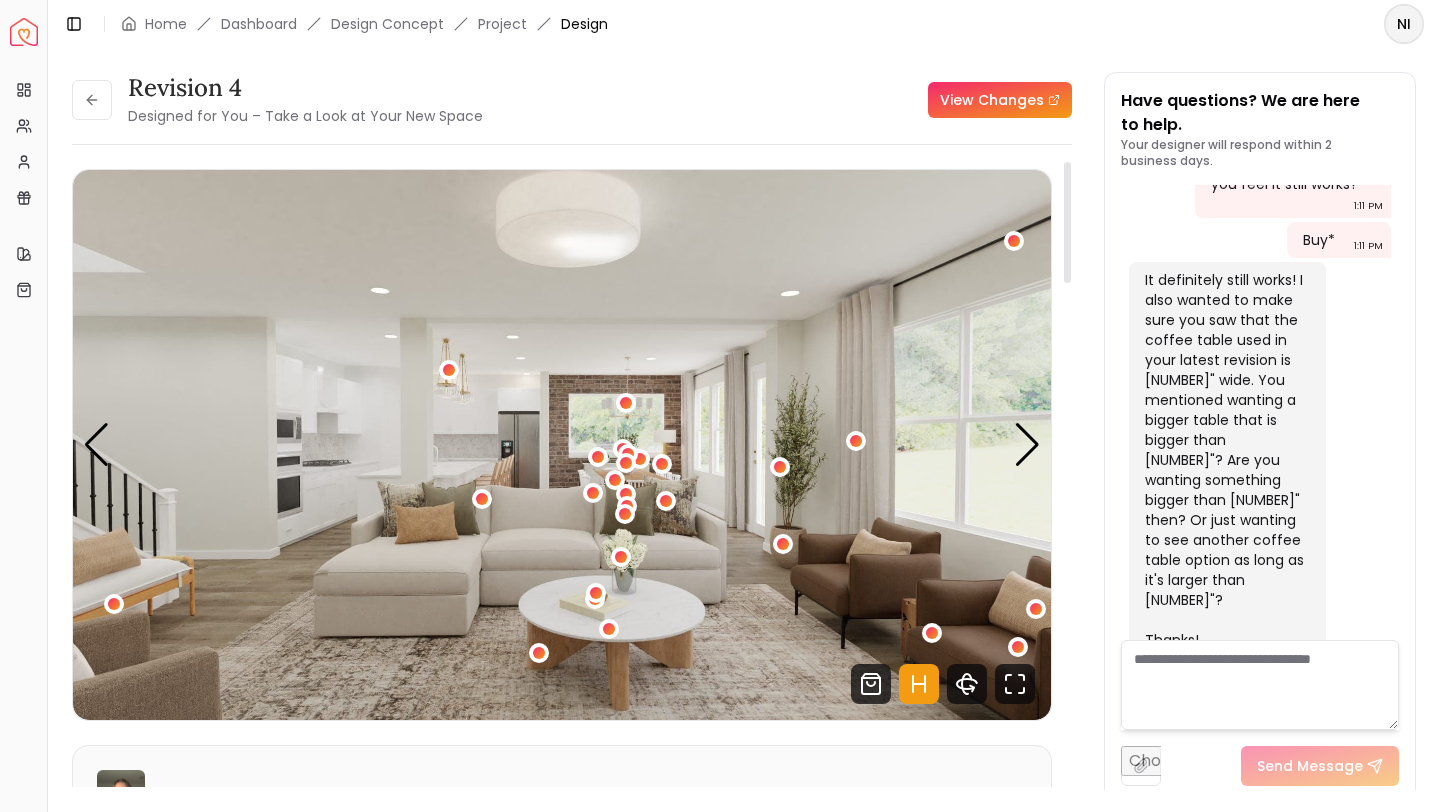 click on "View Changes" at bounding box center (1000, 100) 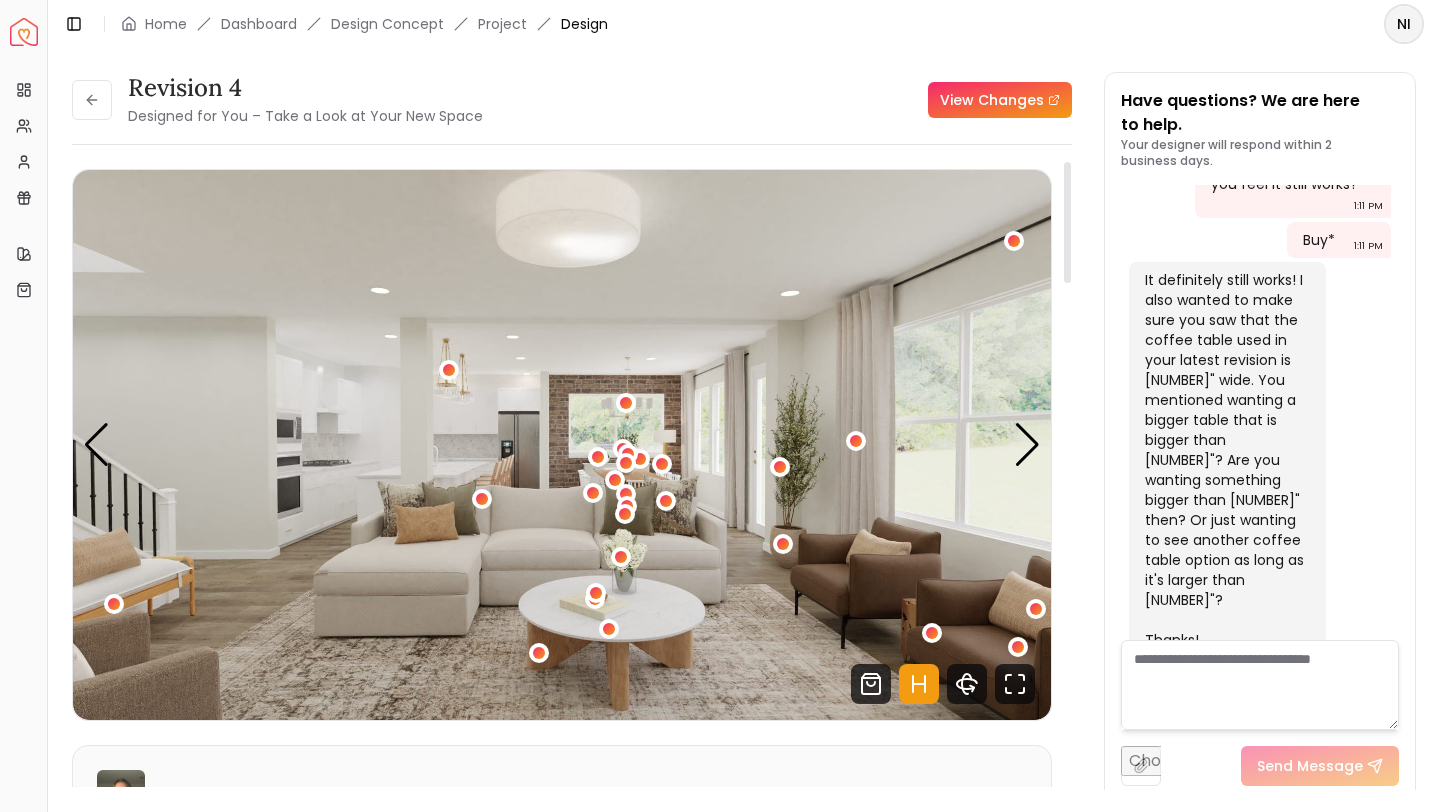 click at bounding box center [562, 445] 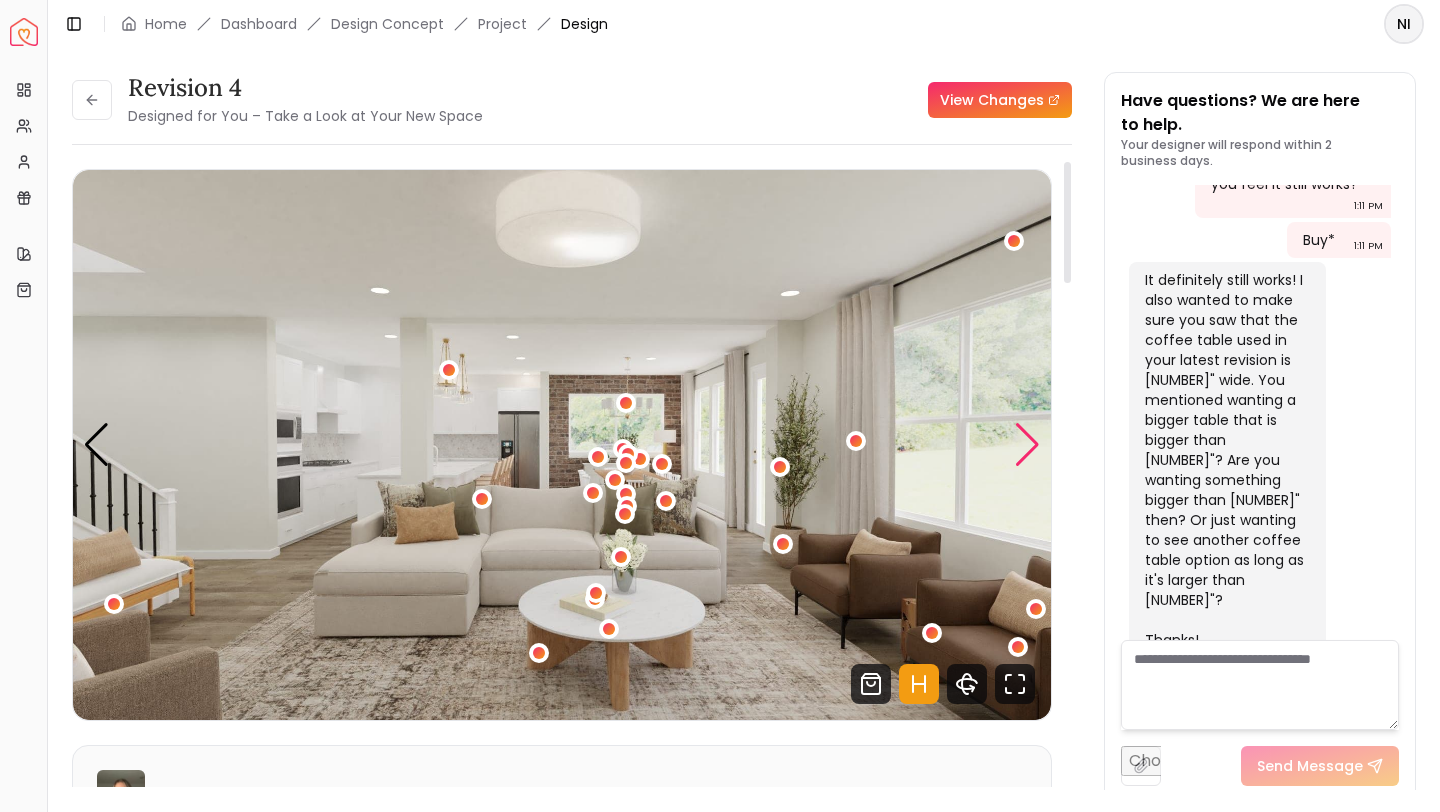 click at bounding box center [1027, 445] 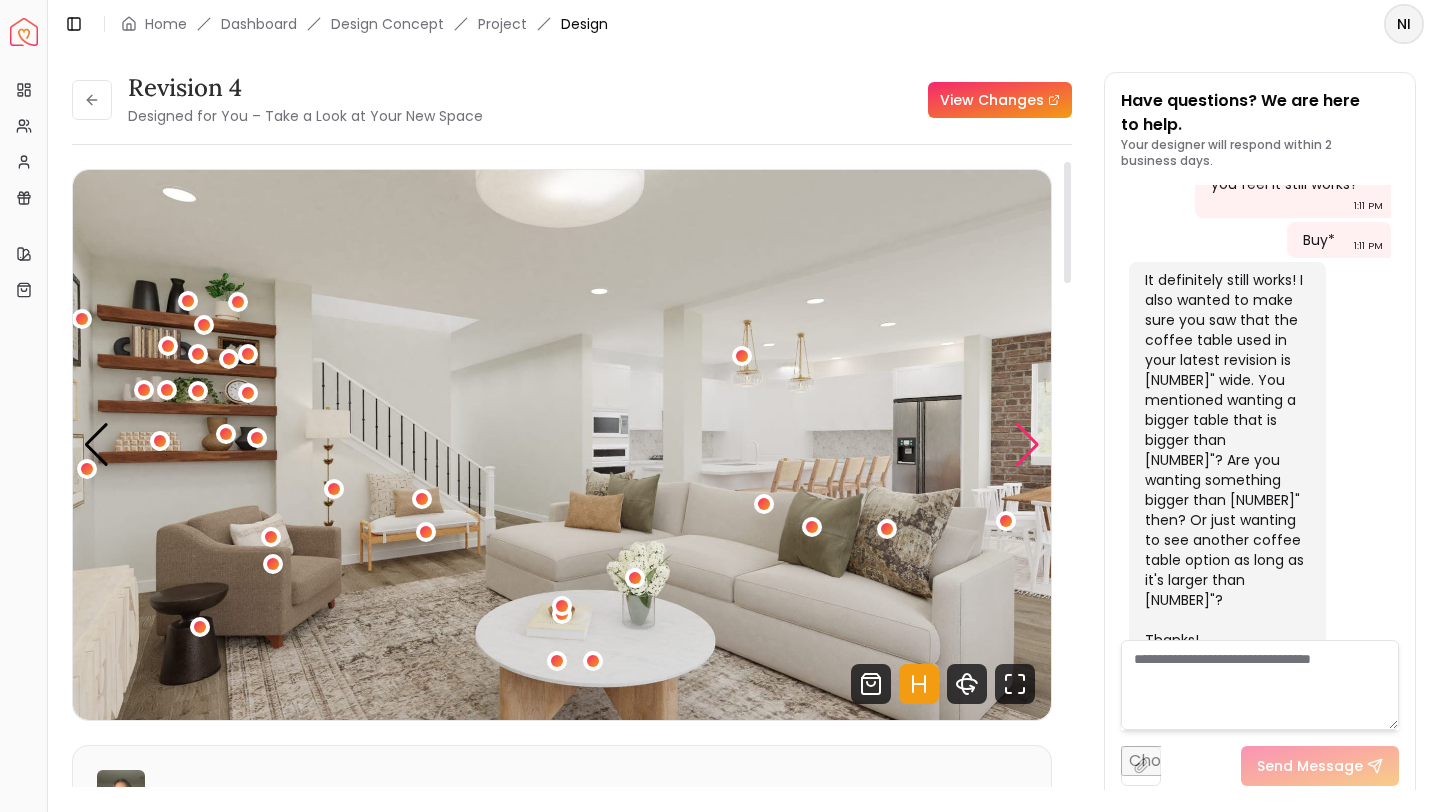 click at bounding box center [1027, 445] 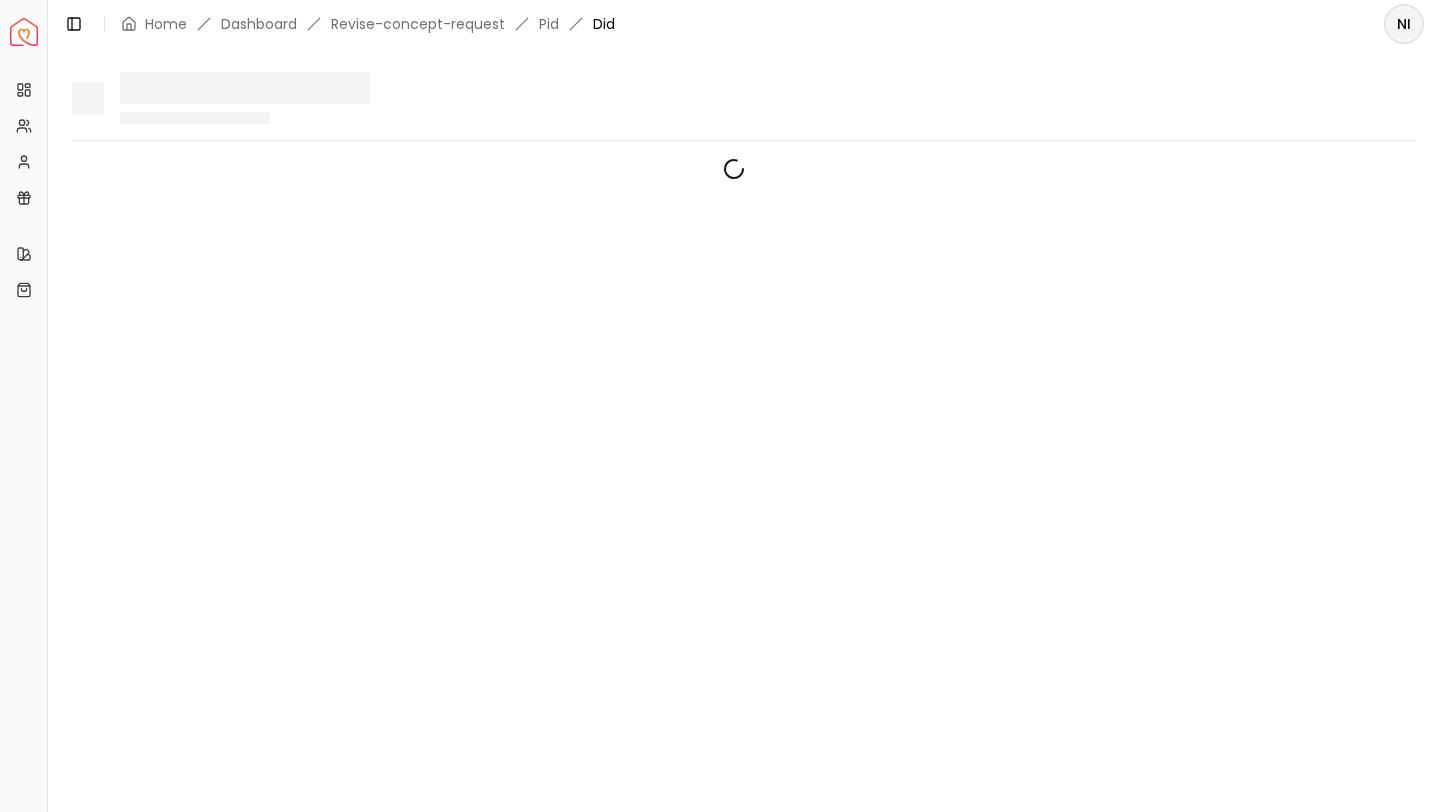 scroll, scrollTop: 0, scrollLeft: 0, axis: both 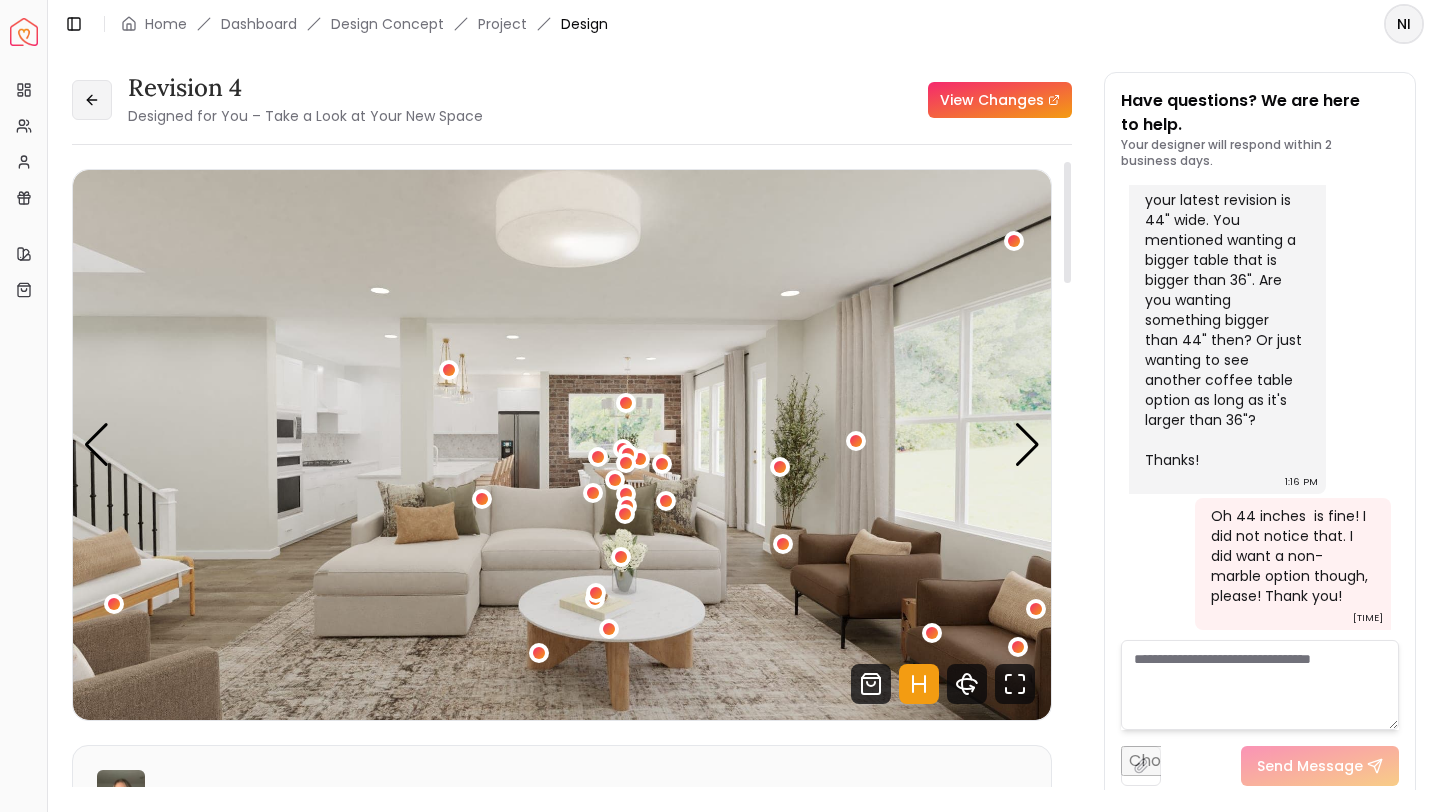 click at bounding box center (92, 100) 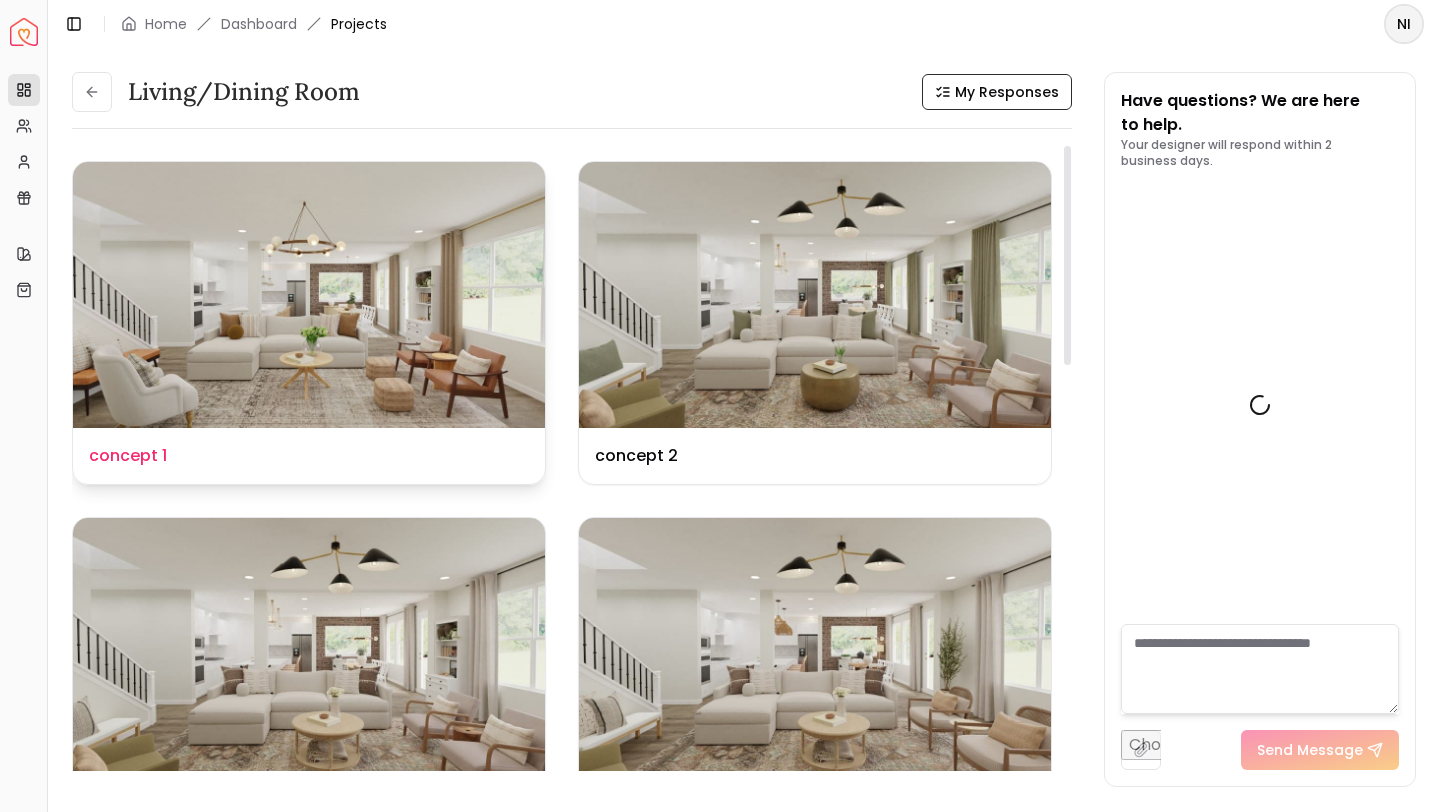 scroll, scrollTop: 4195, scrollLeft: 0, axis: vertical 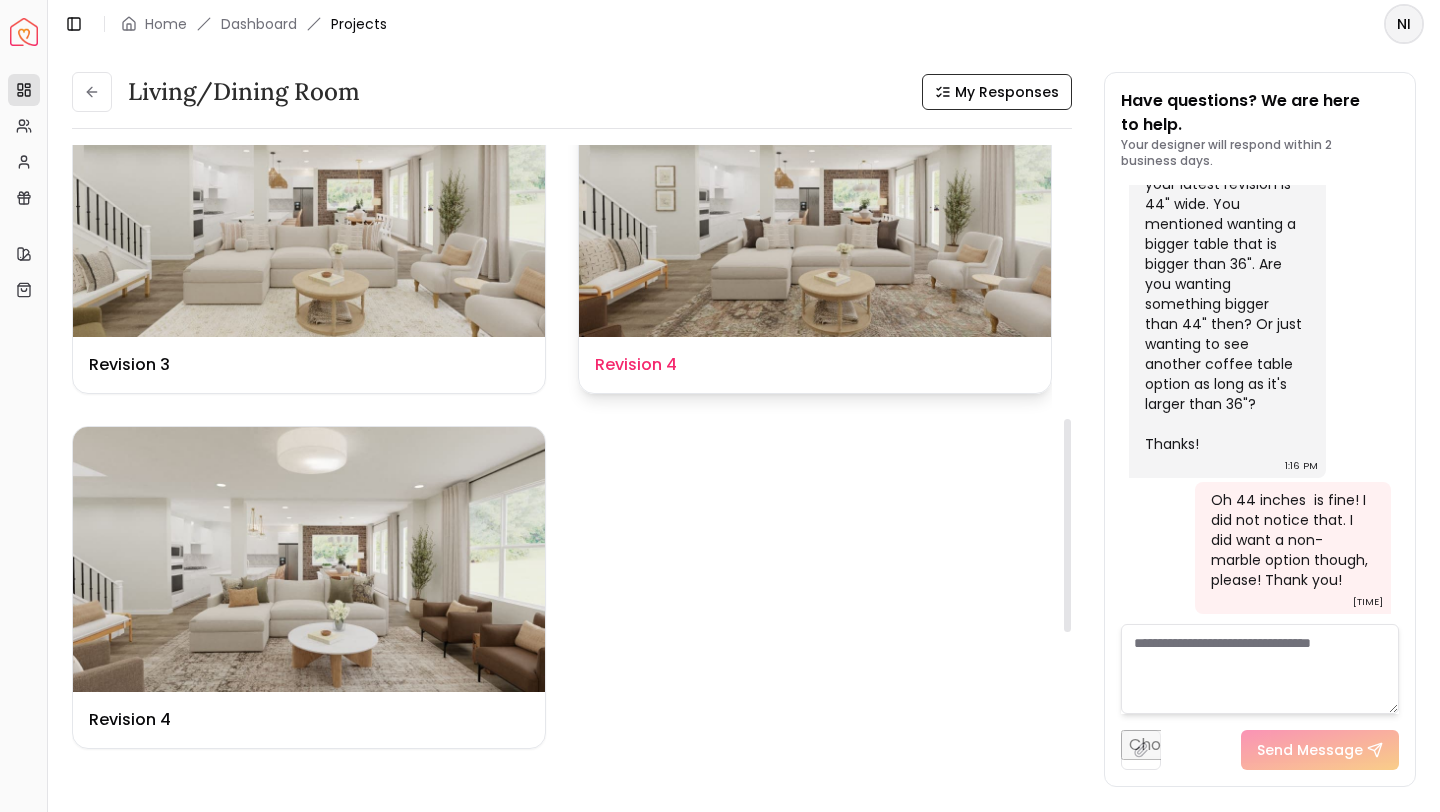 click on "Design Name Revision 4" at bounding box center [815, 365] 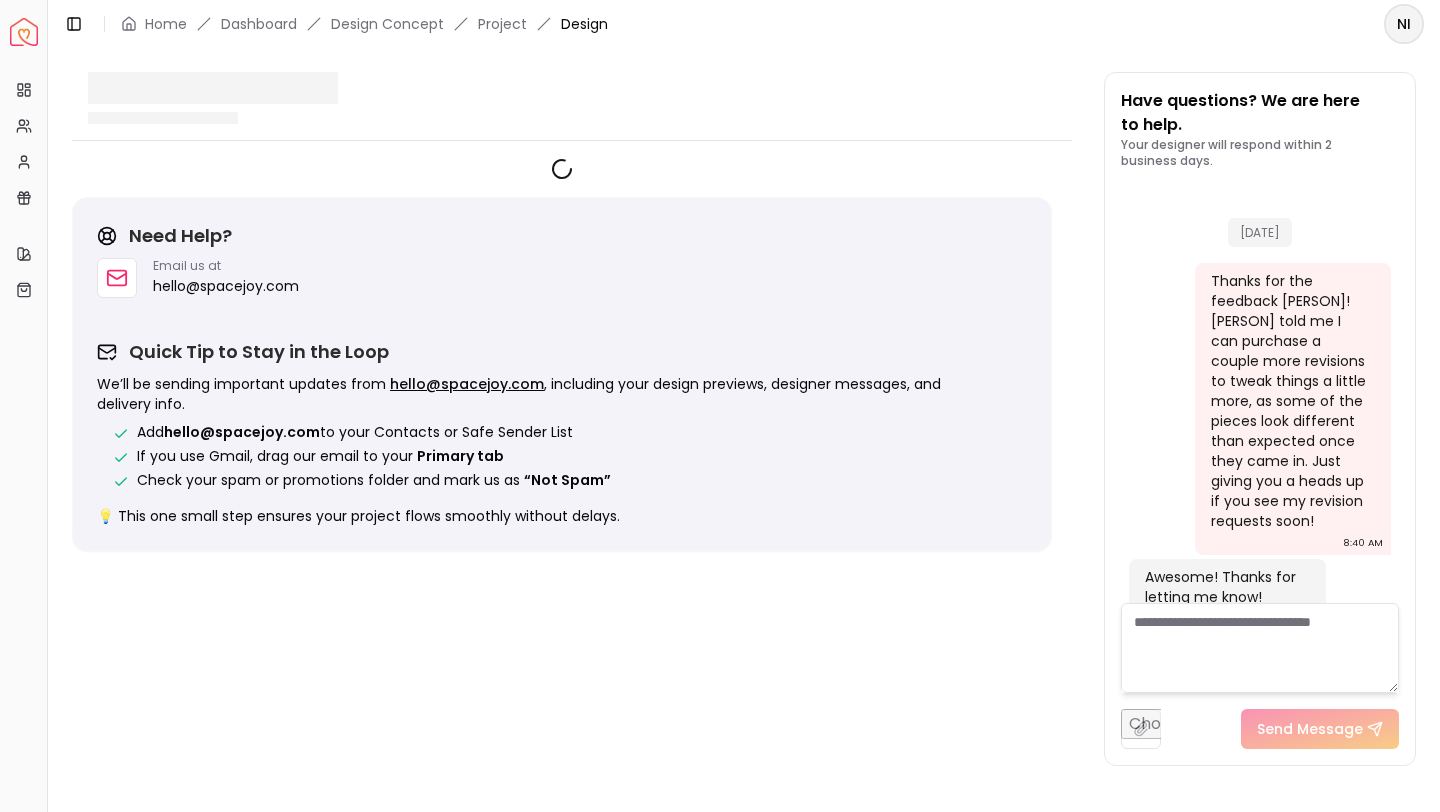 scroll, scrollTop: 4179, scrollLeft: 0, axis: vertical 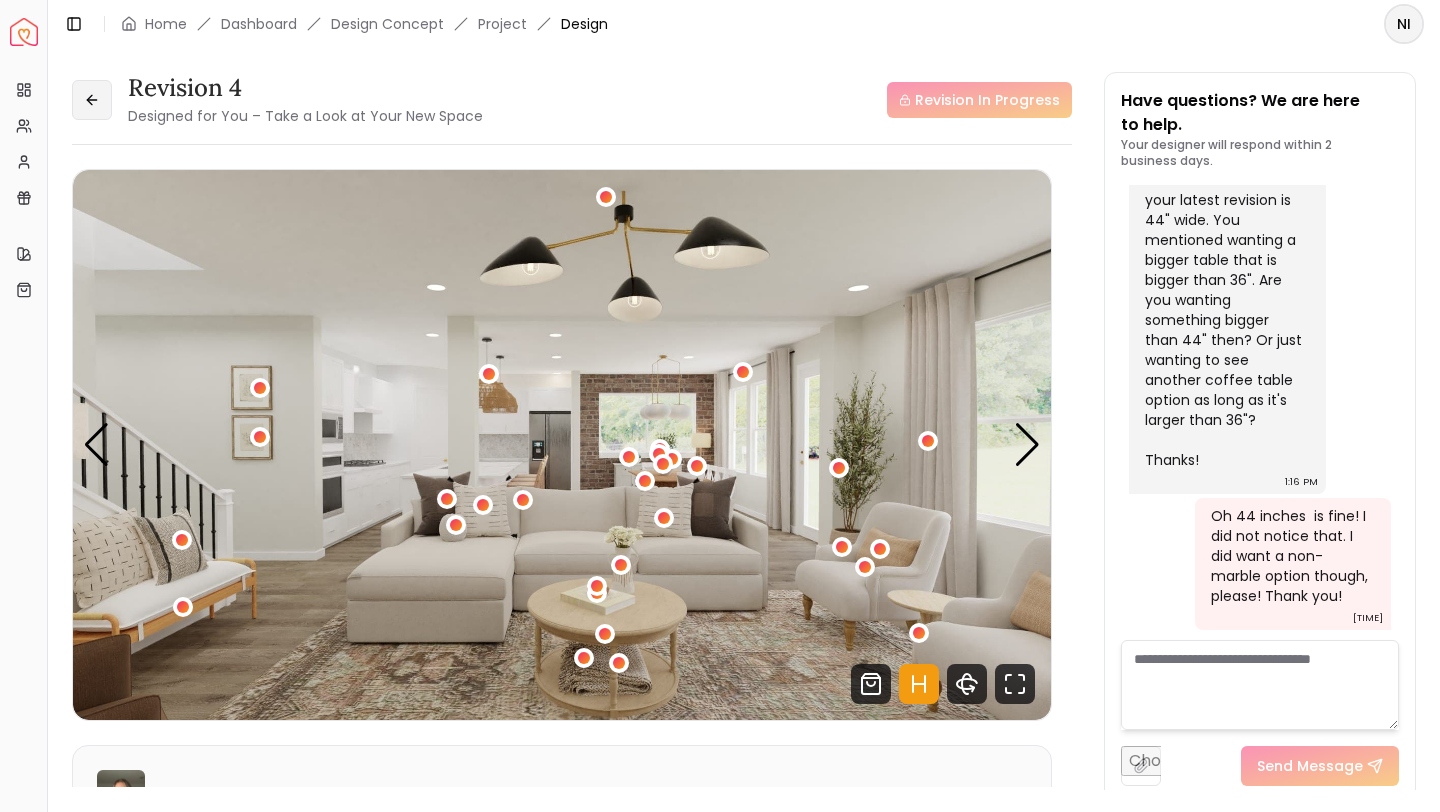 click 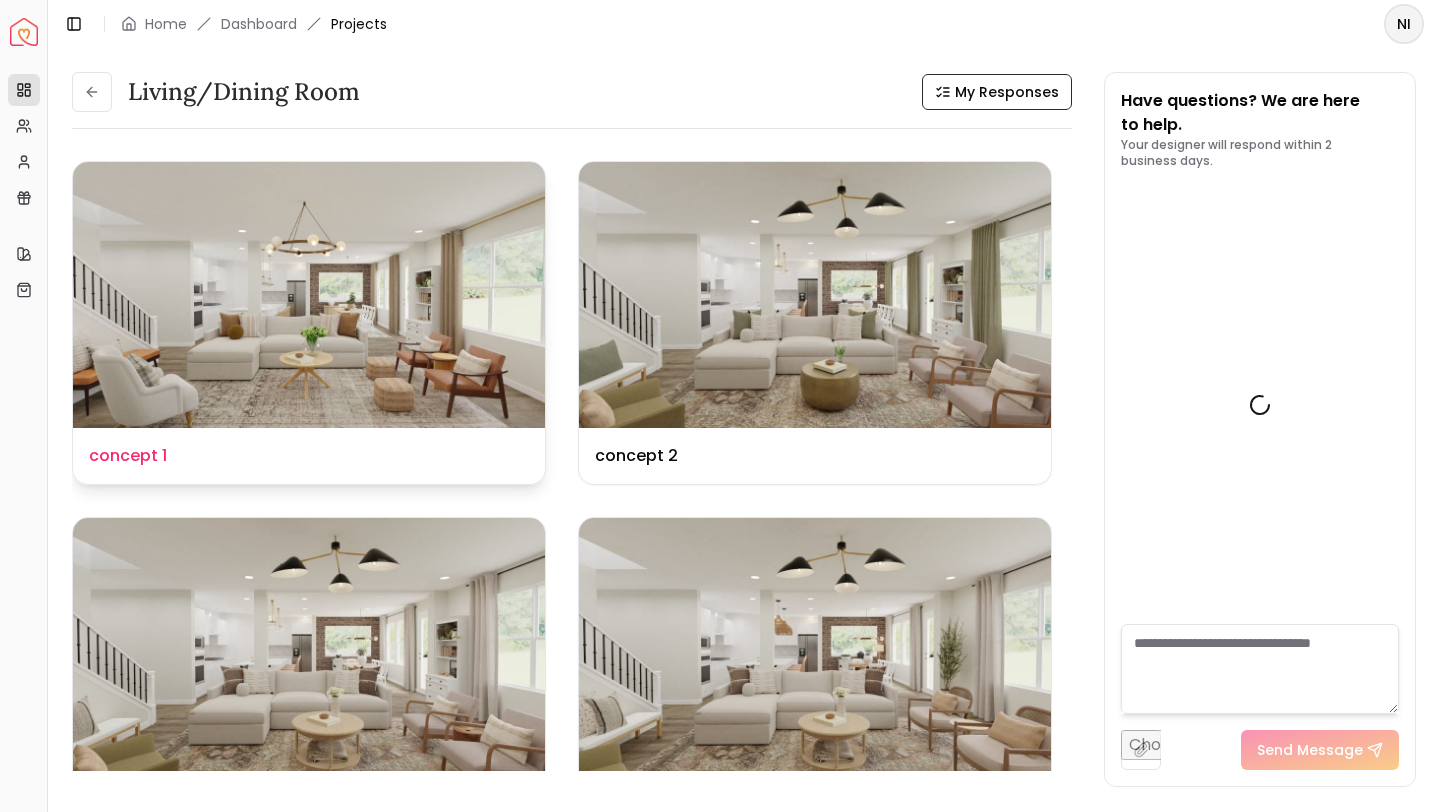 scroll, scrollTop: 4195, scrollLeft: 0, axis: vertical 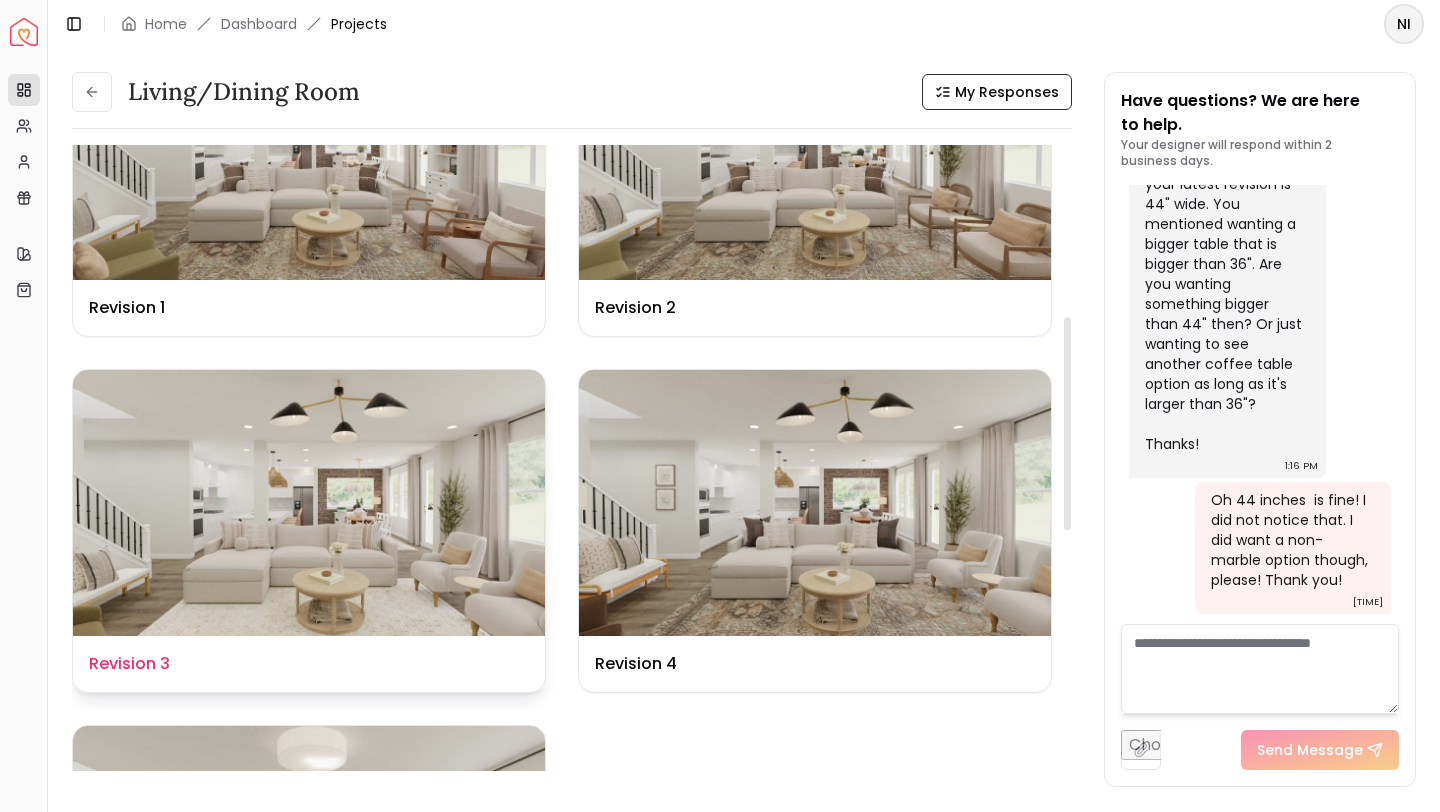 click on "Design Name Revision 3" at bounding box center (309, 664) 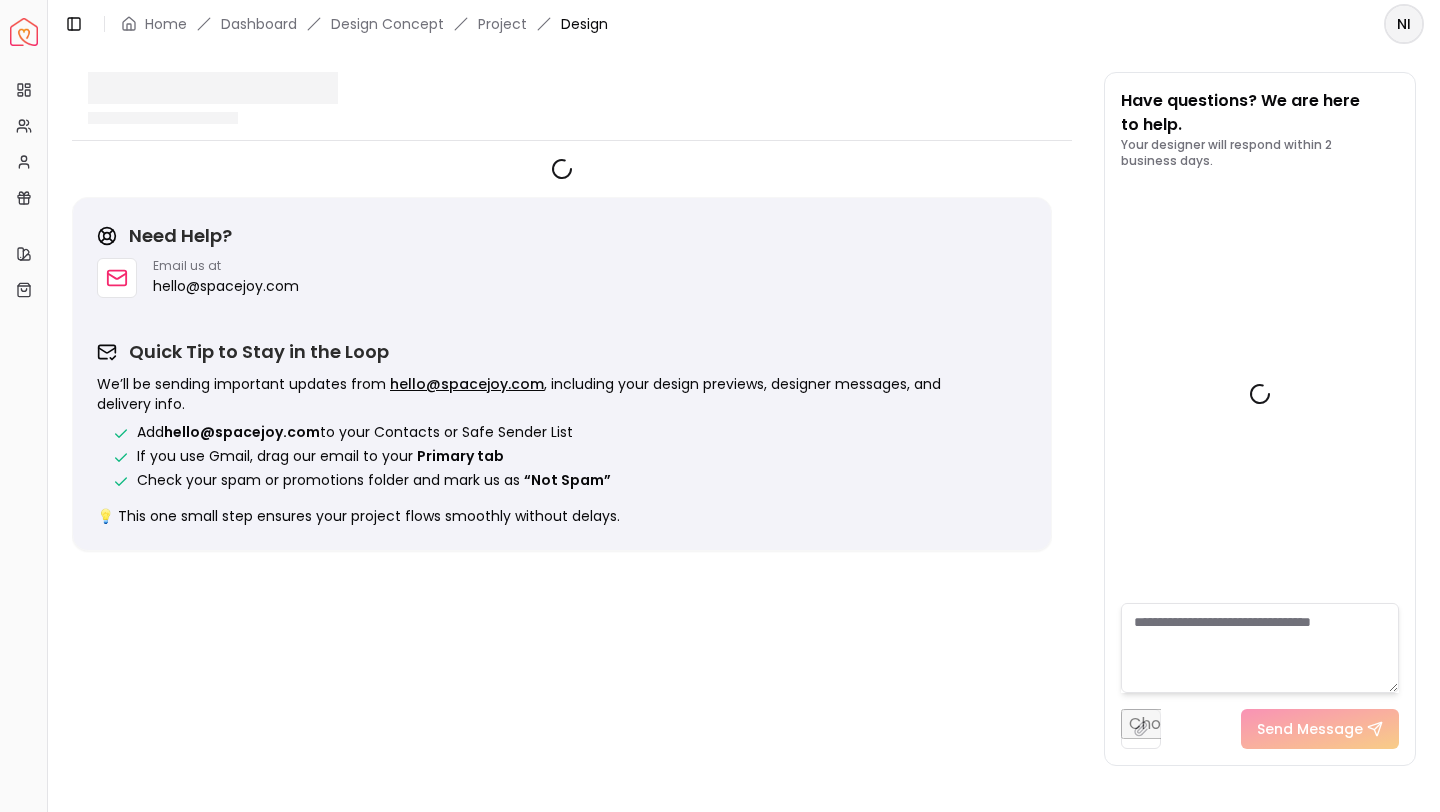scroll, scrollTop: 4179, scrollLeft: 0, axis: vertical 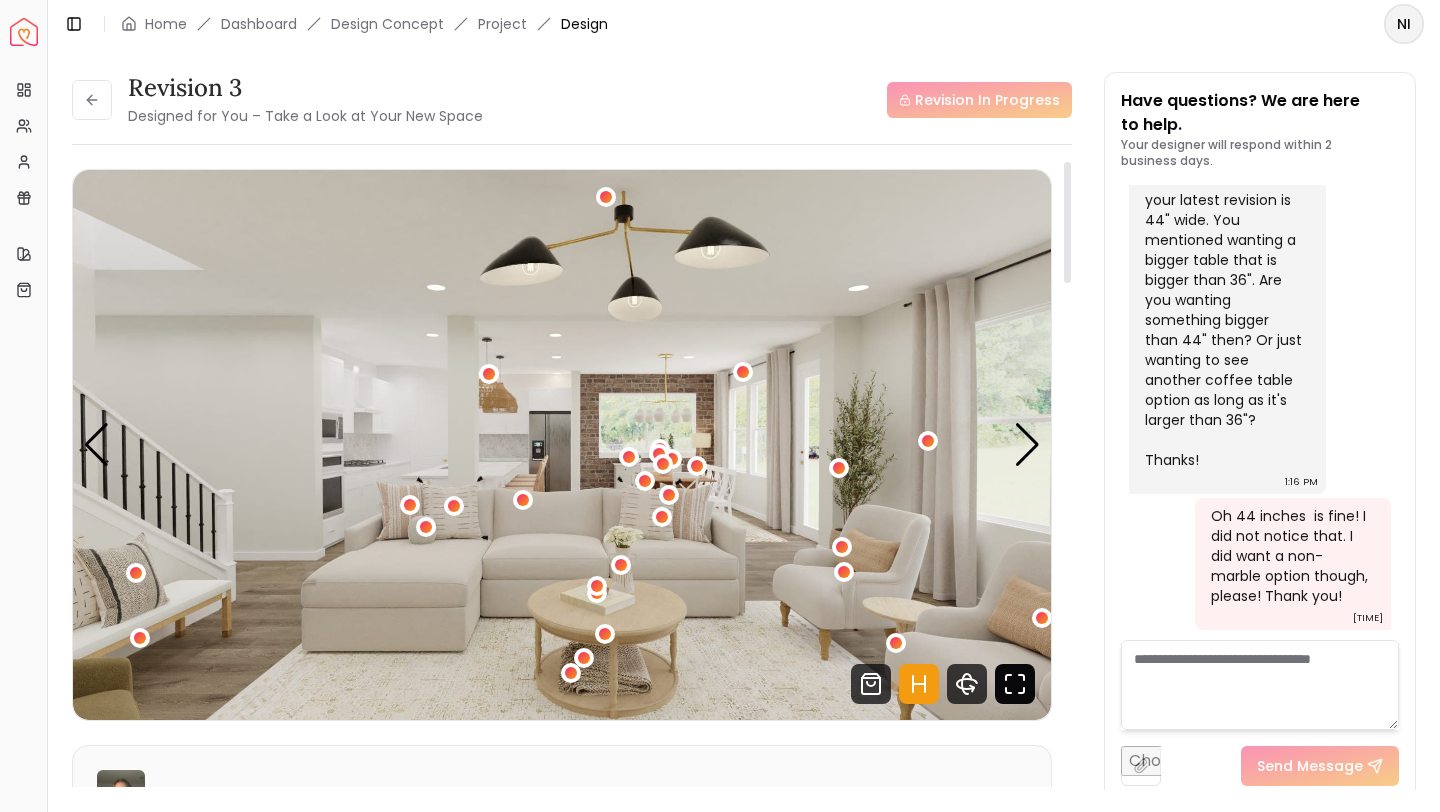 click 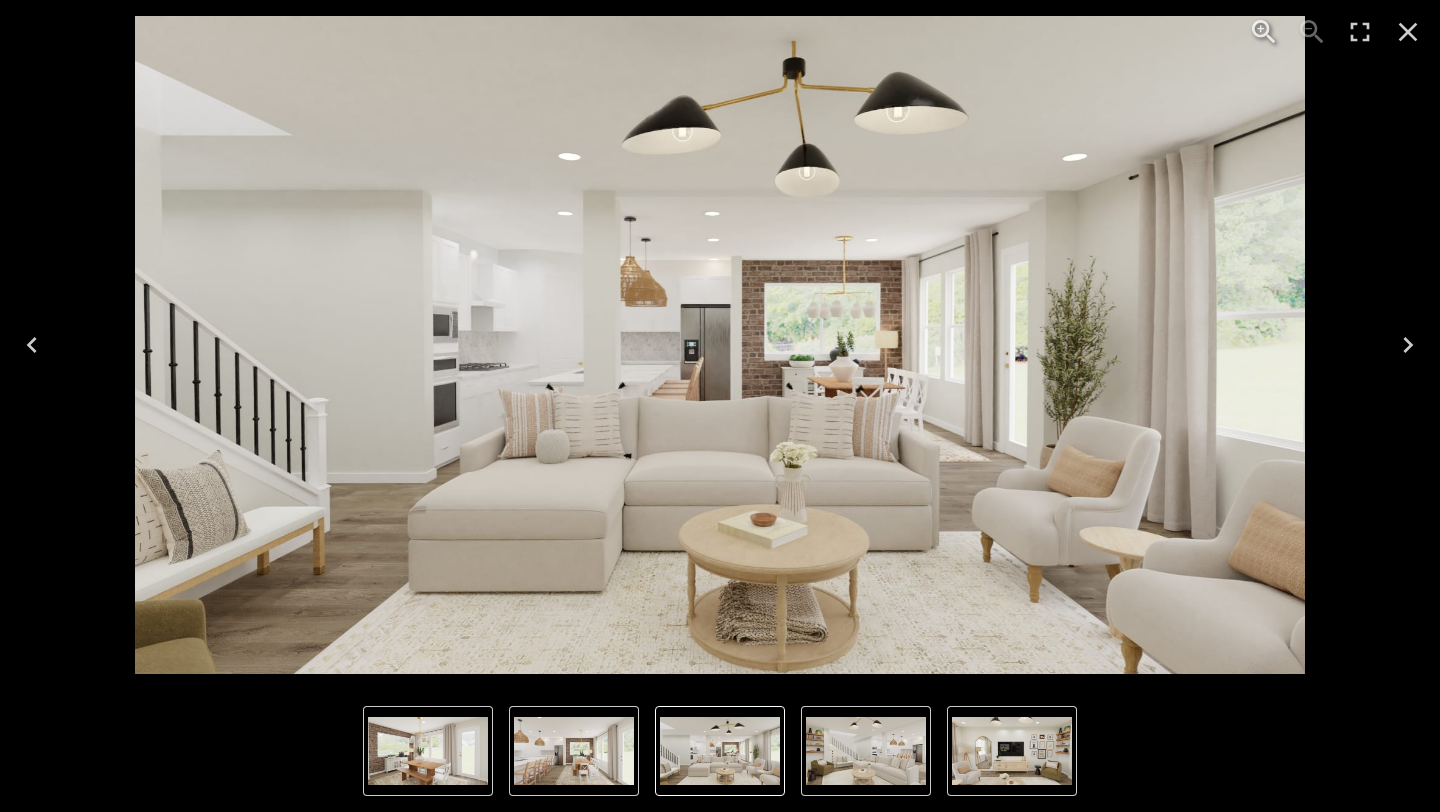 click 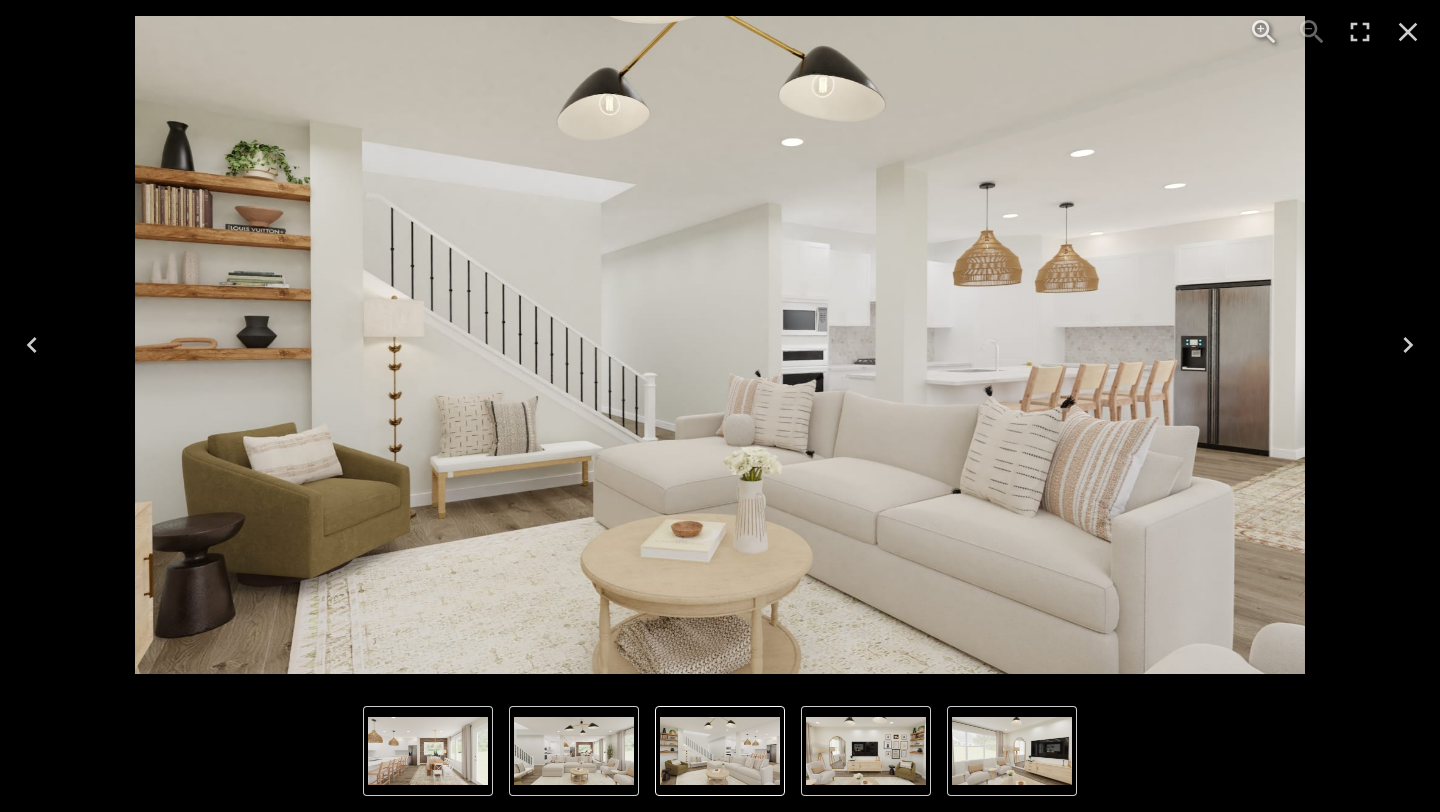 click 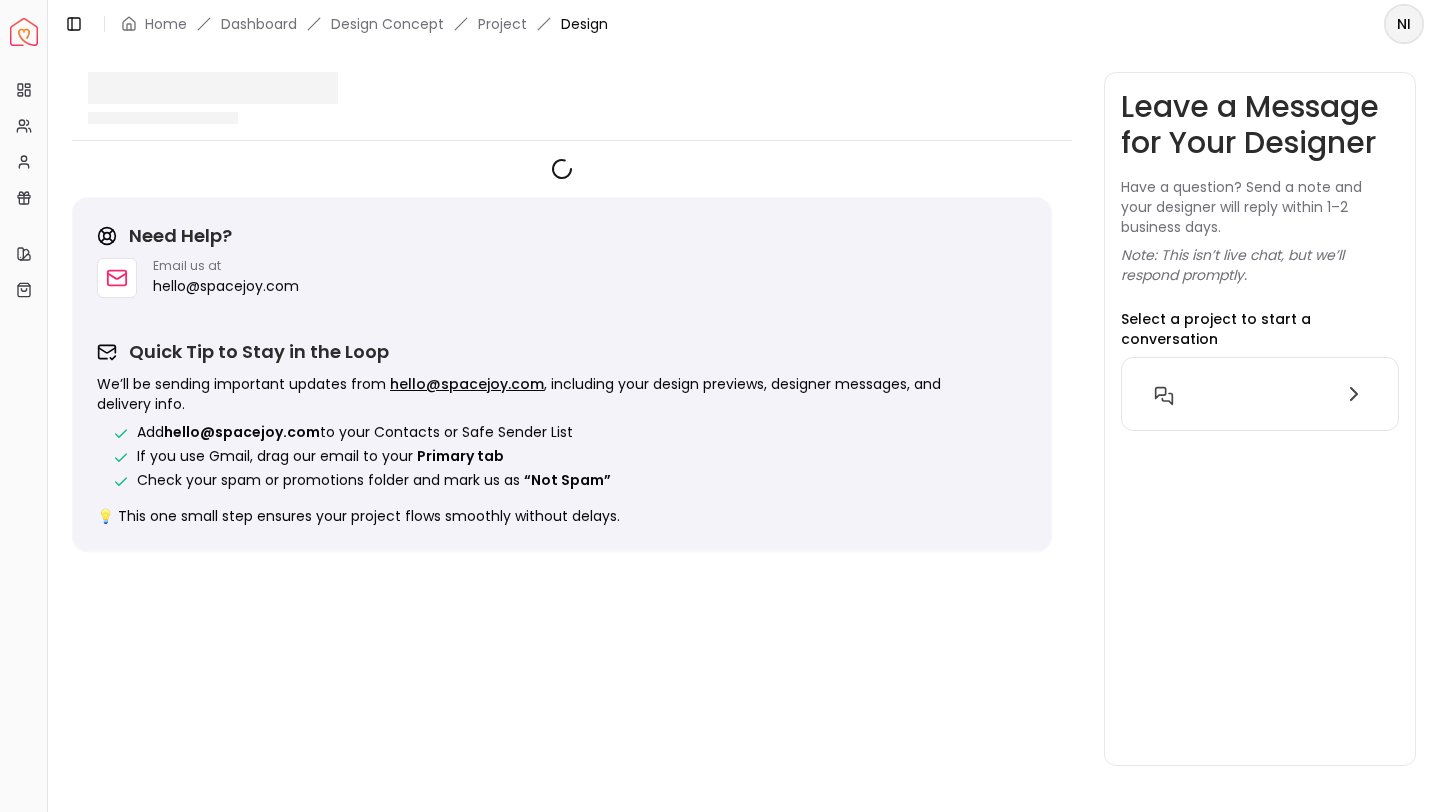 scroll, scrollTop: 0, scrollLeft: 0, axis: both 